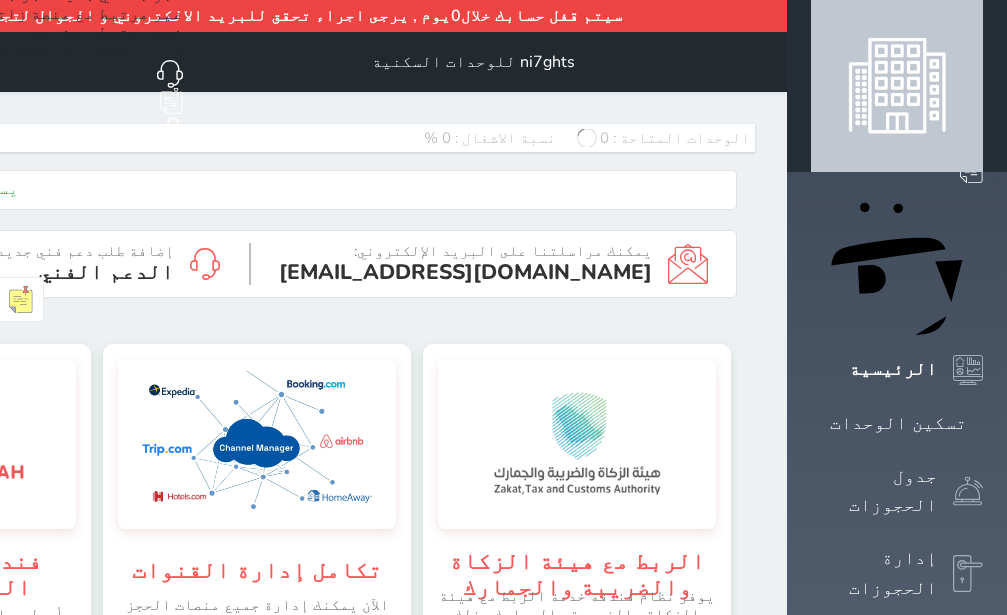 scroll, scrollTop: 0, scrollLeft: 0, axis: both 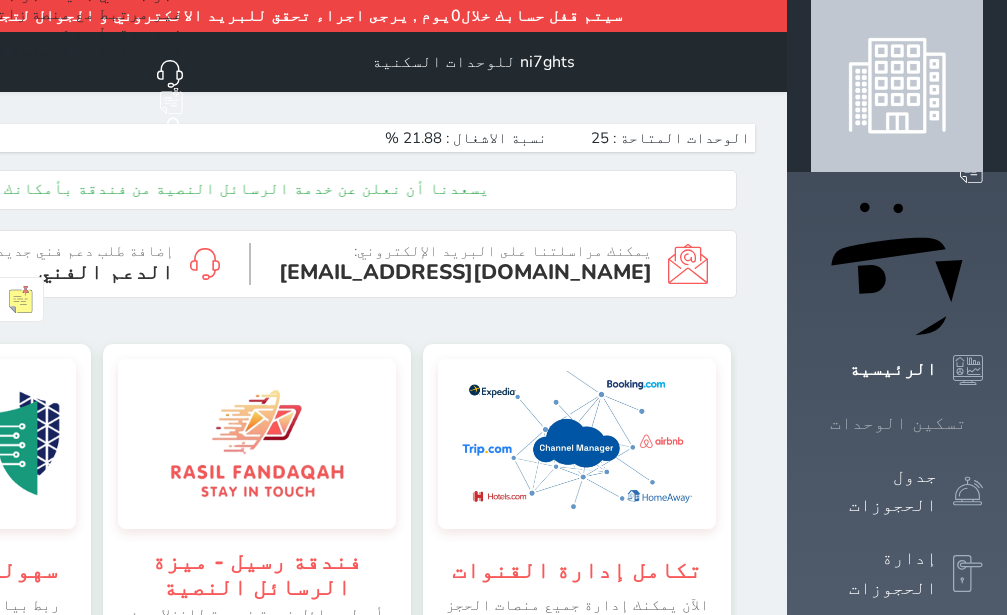click on "تسكين الوحدات" at bounding box center [898, 423] 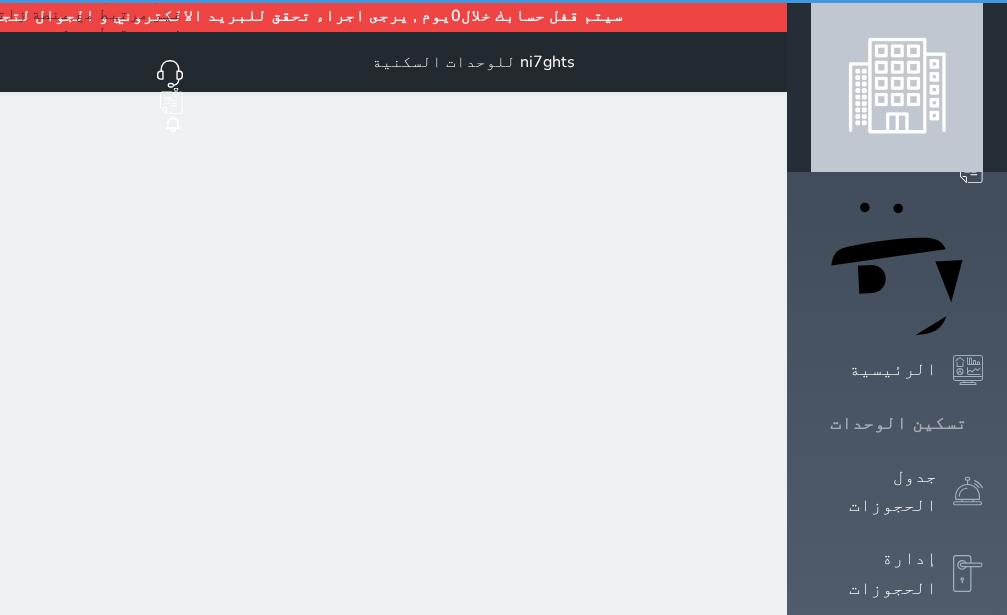 click on "تسكين الوحدات" at bounding box center (898, 423) 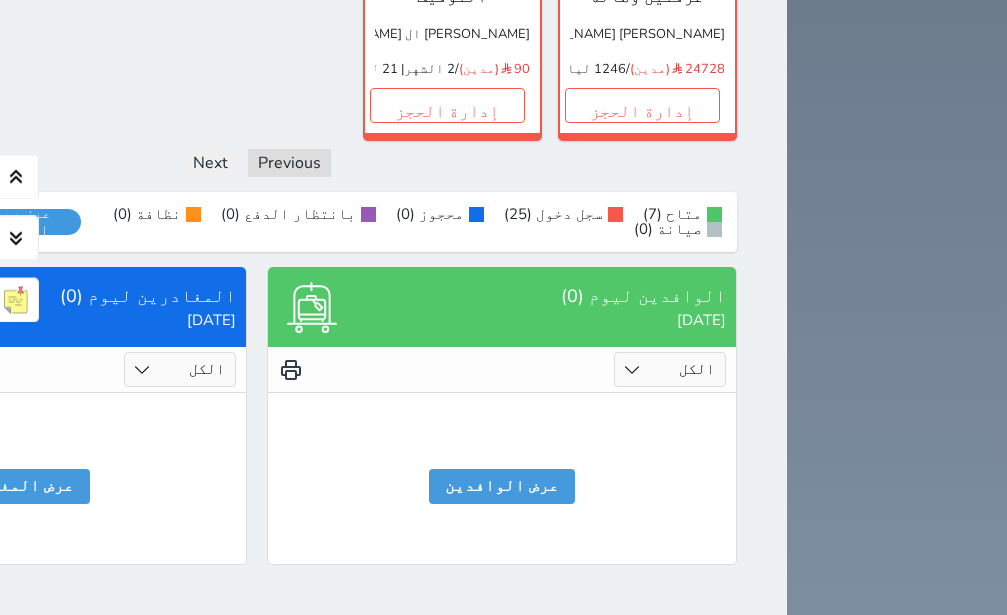 scroll, scrollTop: 1748, scrollLeft: 0, axis: vertical 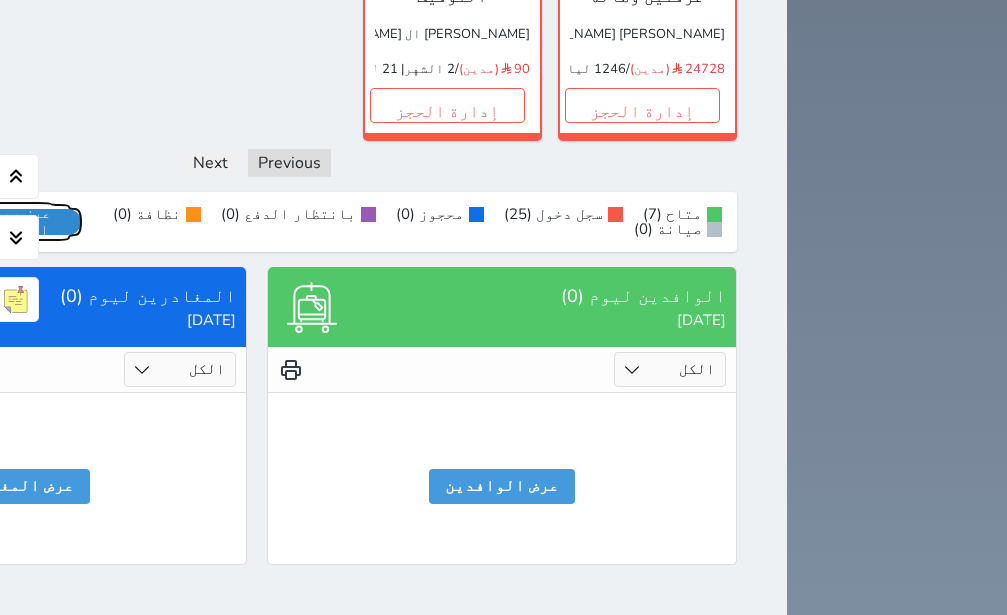 click on "عرض رصيد الصندوق" at bounding box center [17, 222] 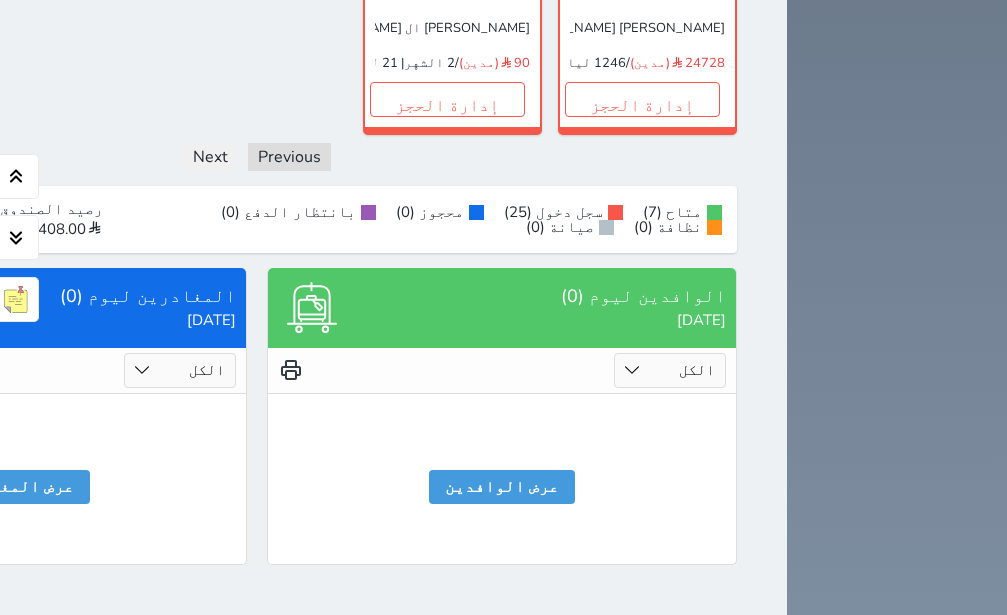 click on "رصيد الصندوق : 4408.00" at bounding box center (28, 219) 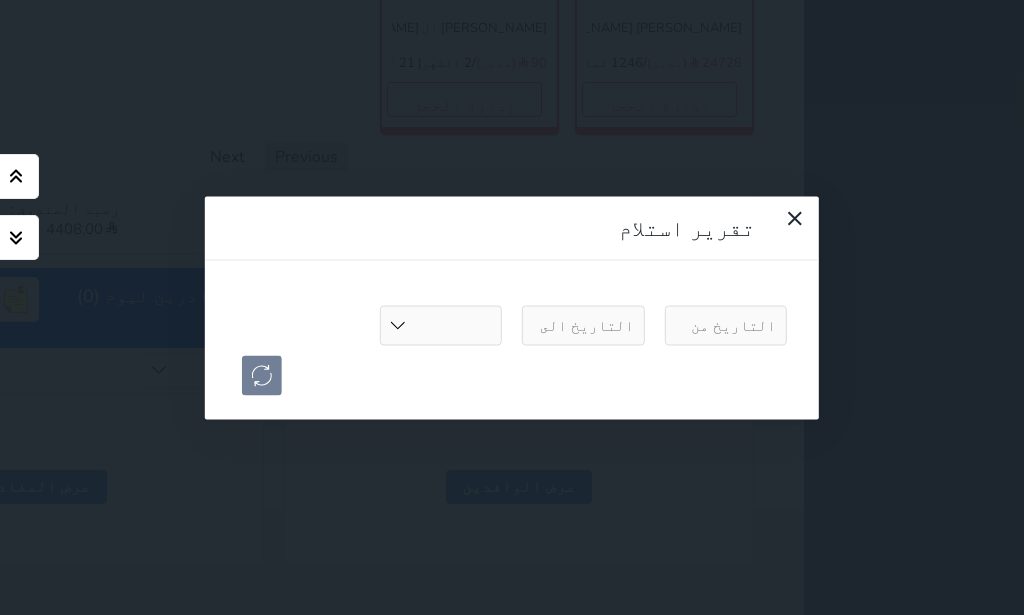 click at bounding box center [726, 325] 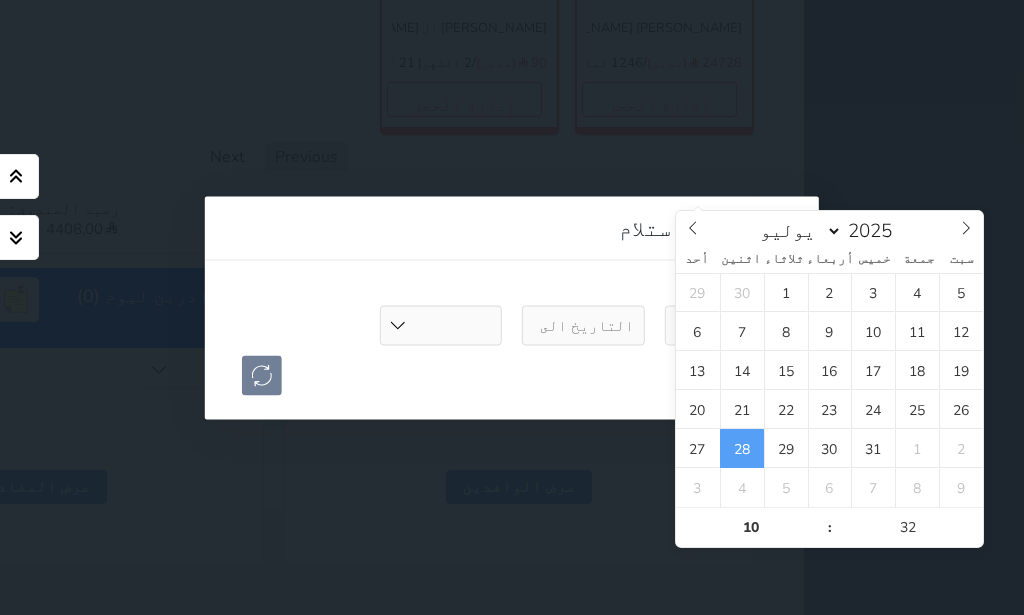 click at bounding box center (726, 325) 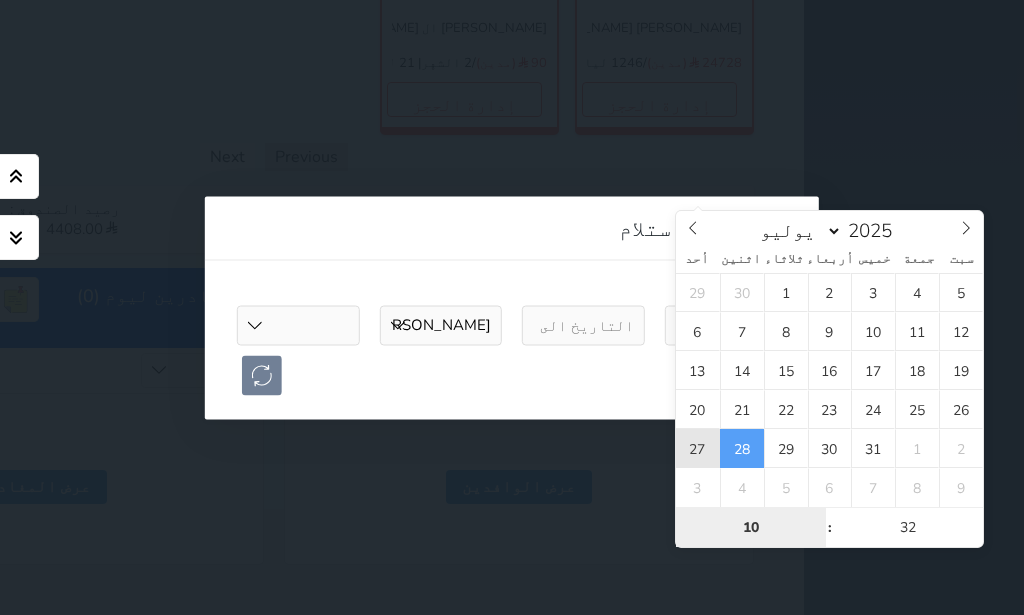 type on "[DATE] 10:32" 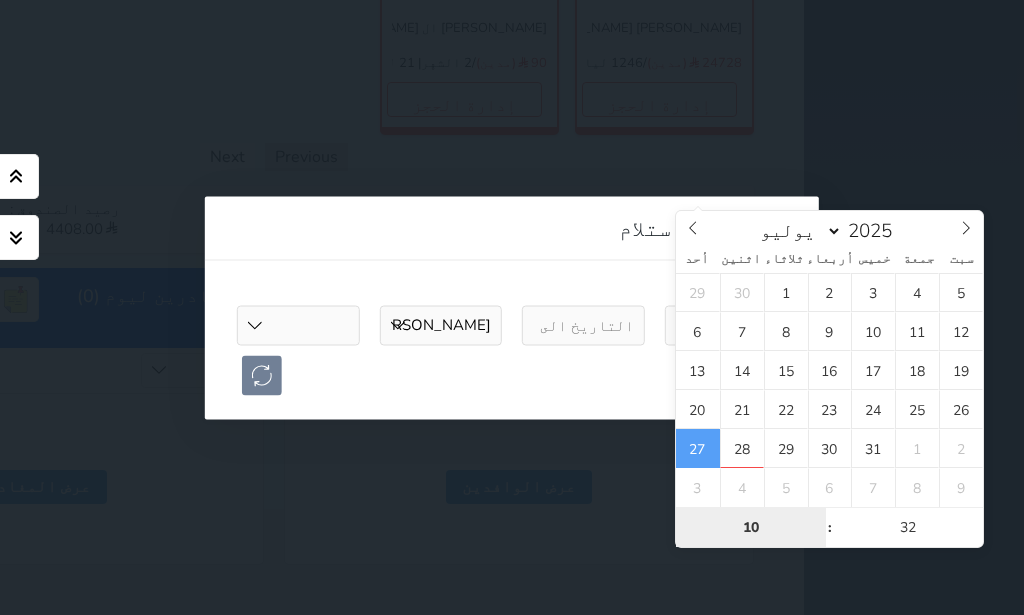 type on "1" 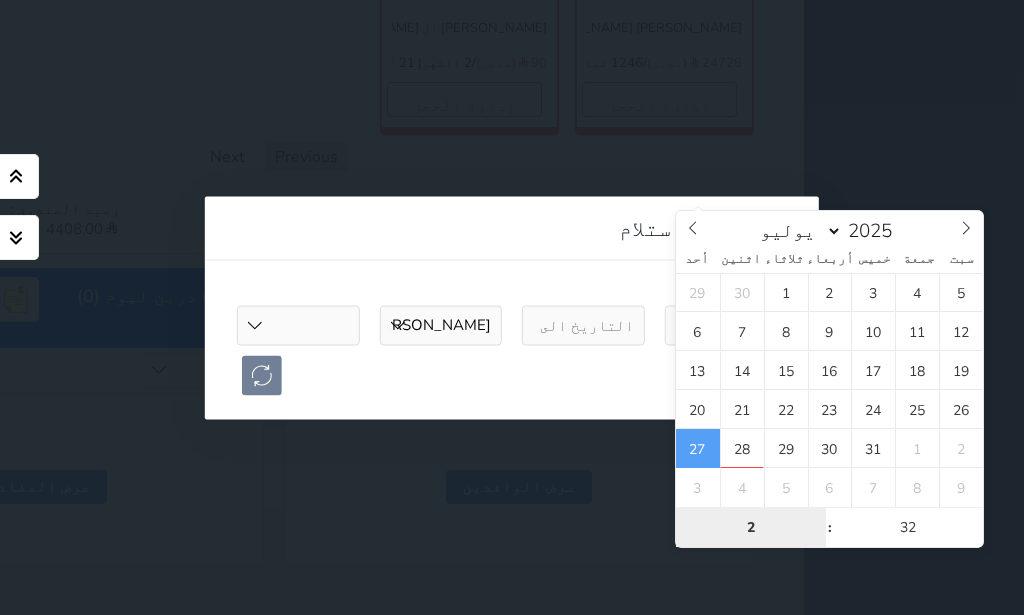 type on "22" 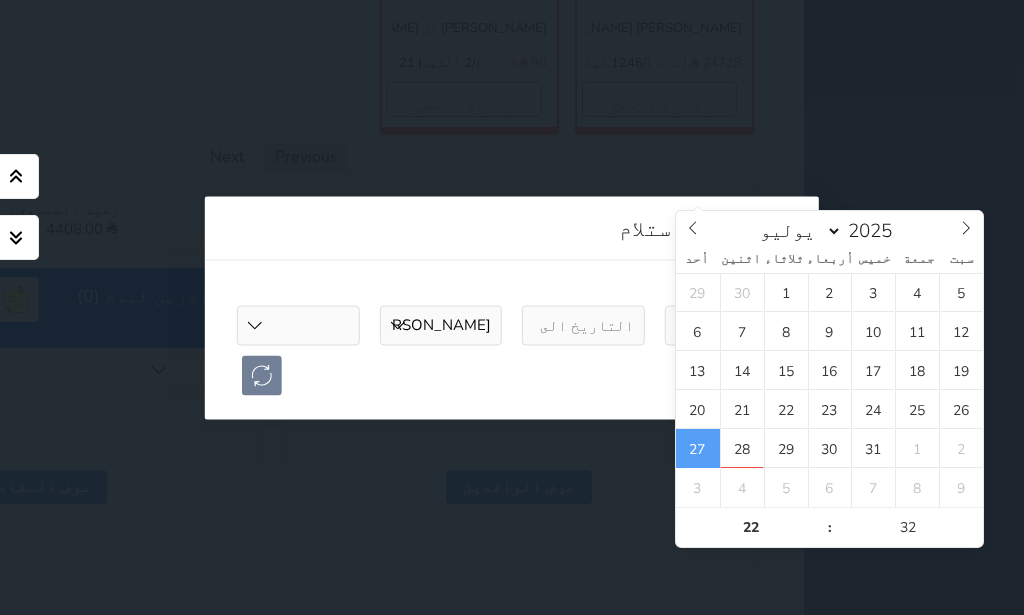 type on "[DATE] 22:32" 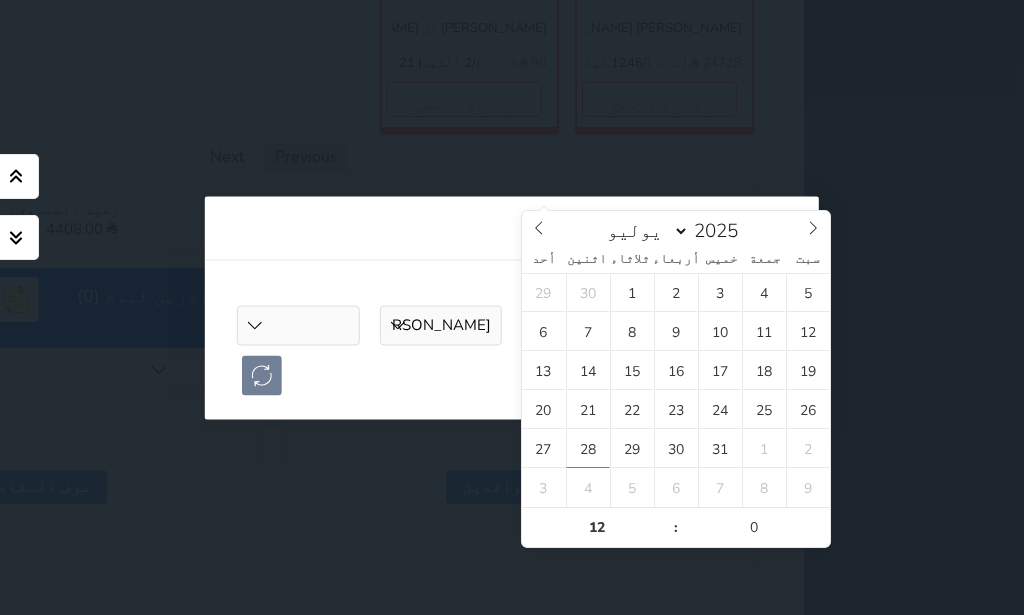 click at bounding box center (583, 325) 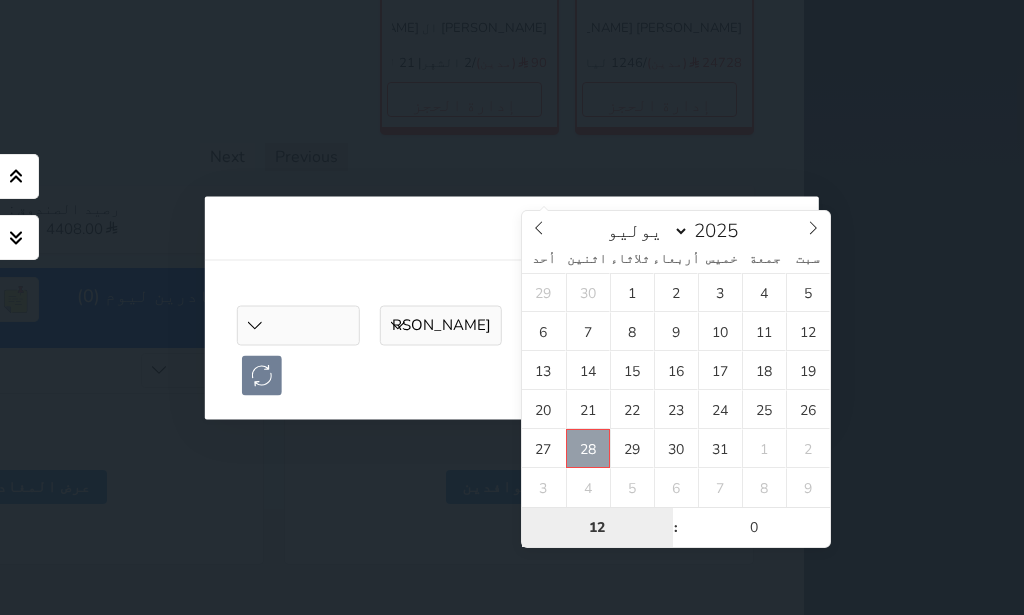 type on "[DATE] 12:00" 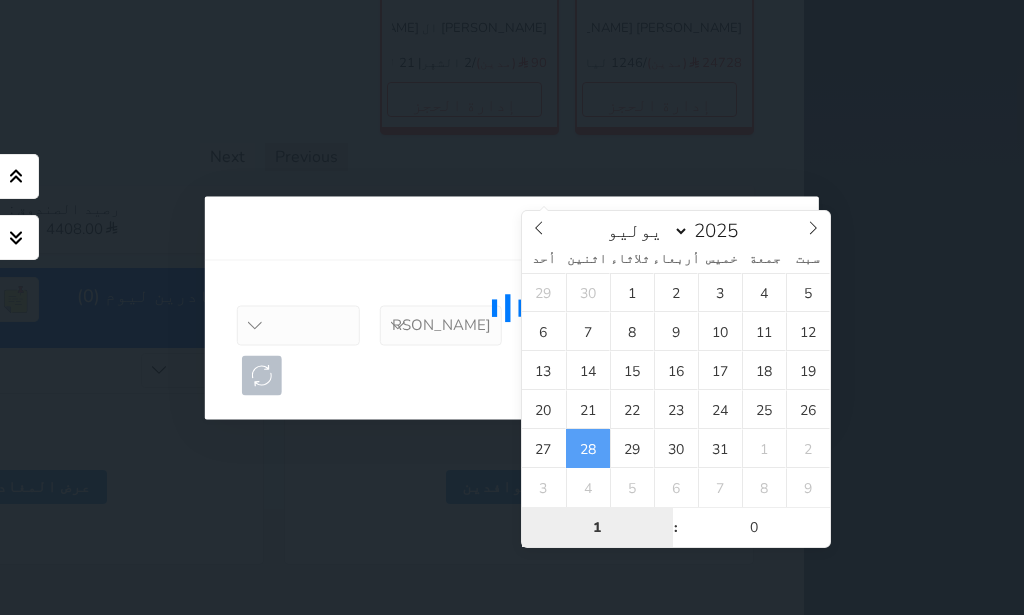 type on "11" 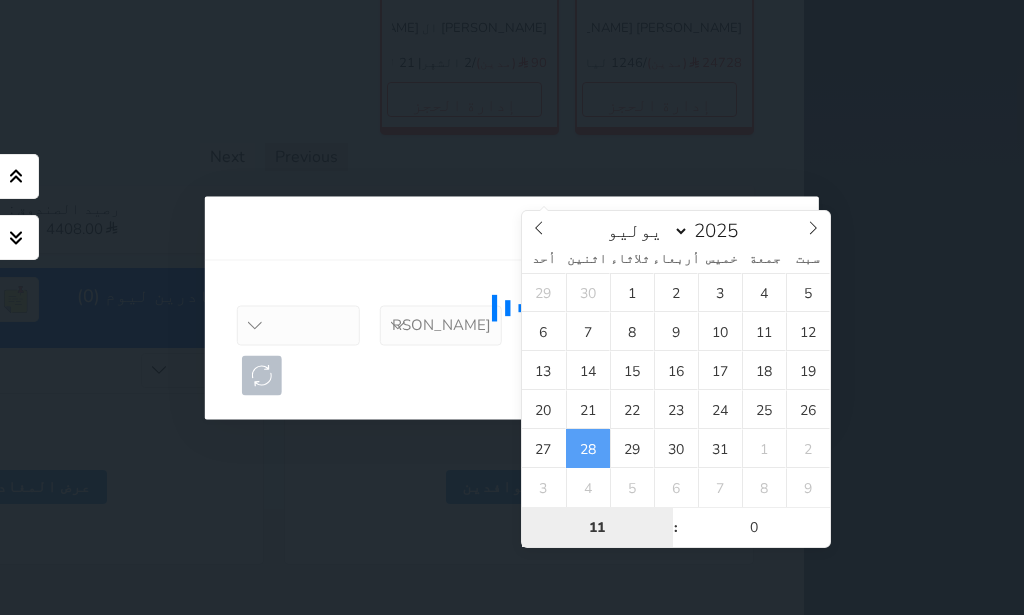 select 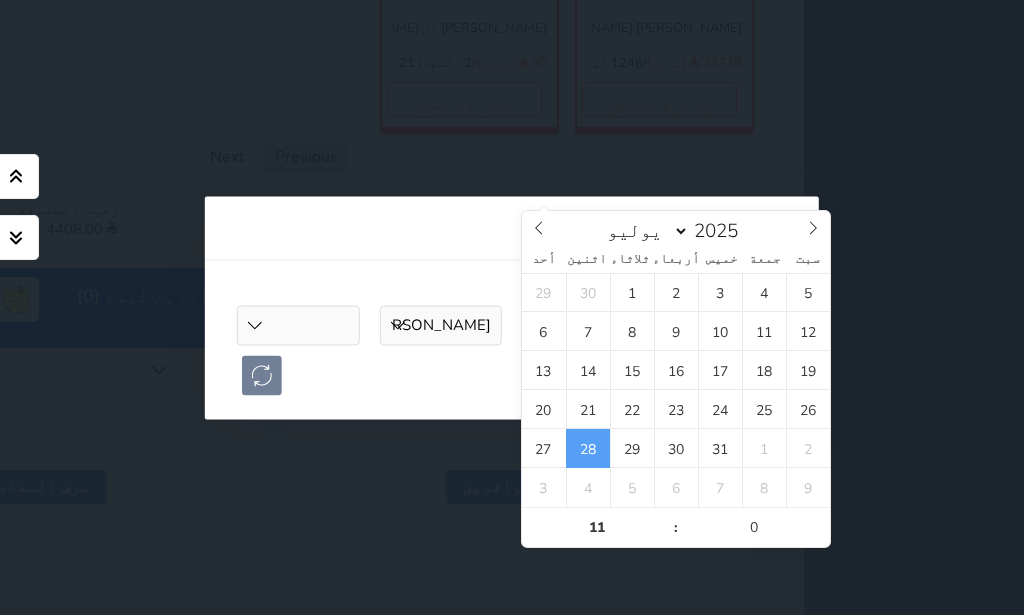 type on "[DATE] 11:00" 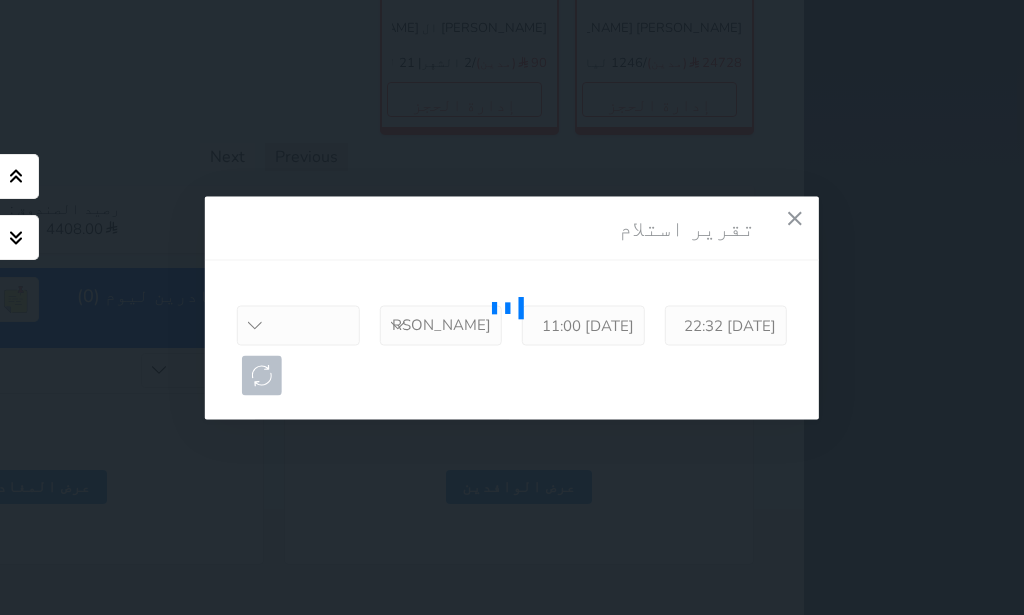 click at bounding box center (512, 307) 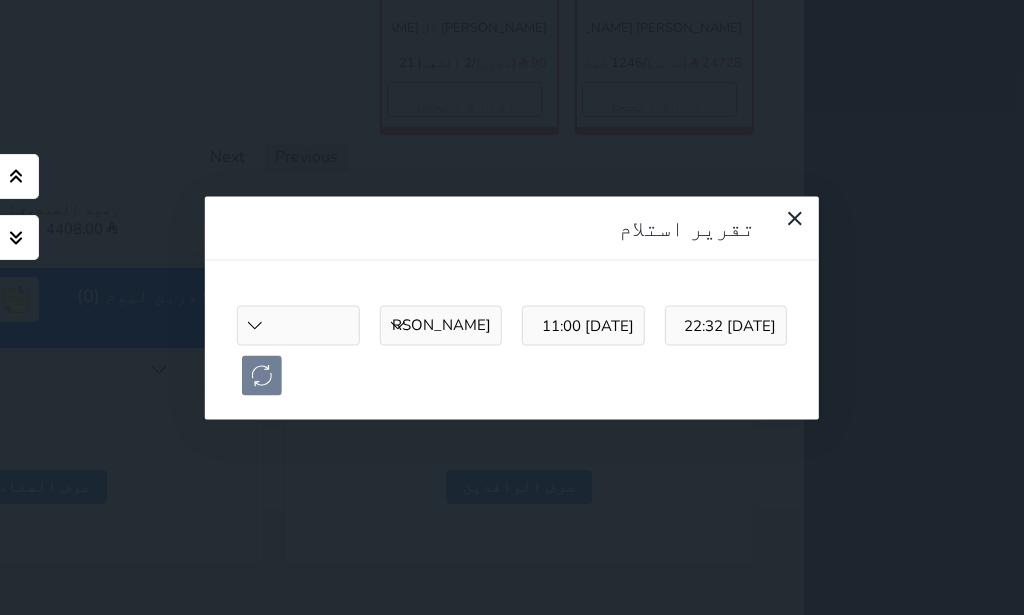 click on "[PERSON_NAME] [PERSON_NAME] [PERSON_NAME] [PERSON_NAME] [PERSON_NAME] [PERSON_NAME]" at bounding box center [440, 325] 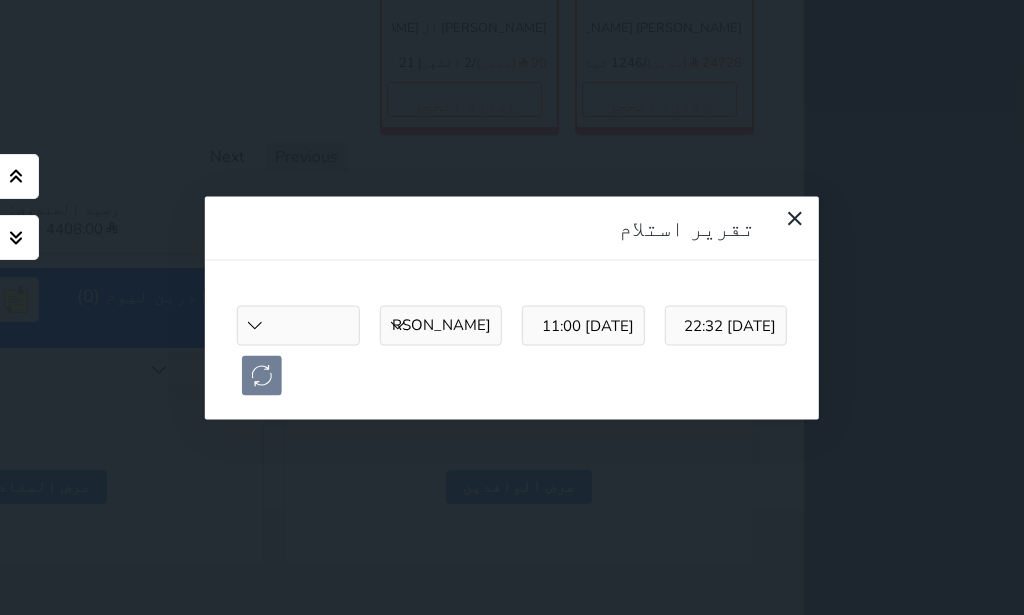 select 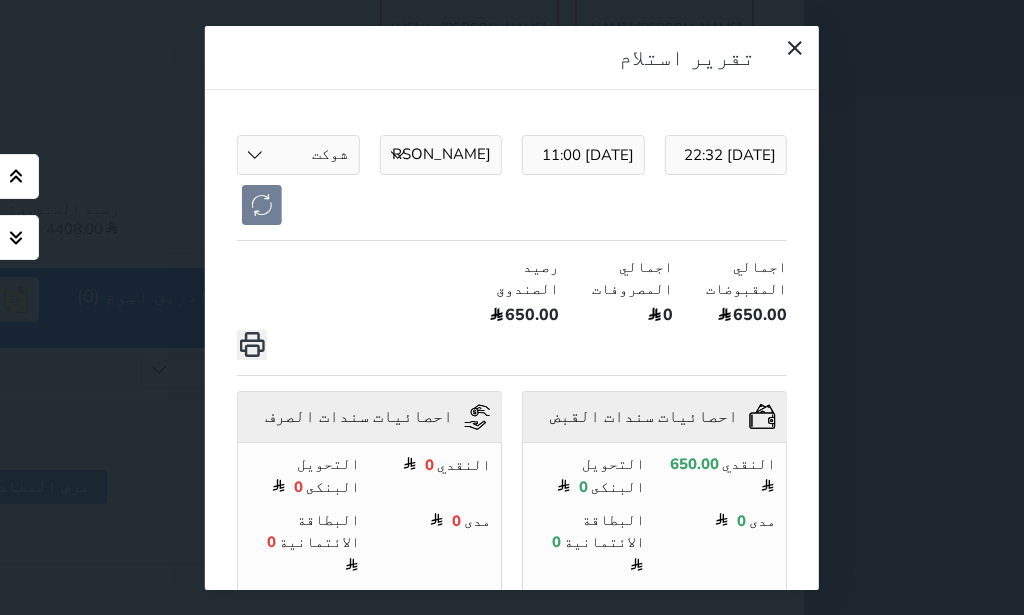 select on "[PERSON_NAME]" 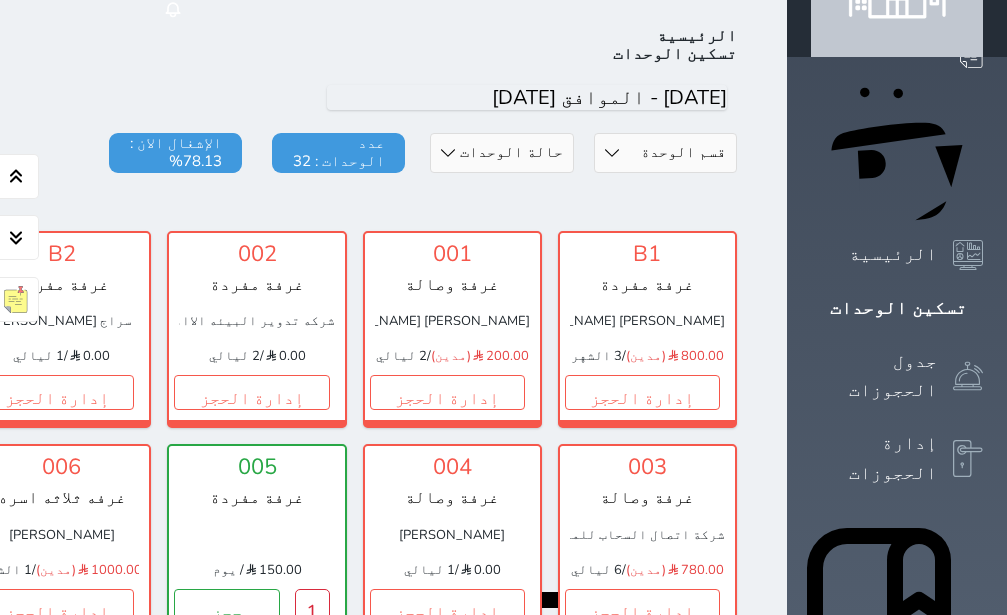scroll, scrollTop: 110, scrollLeft: 0, axis: vertical 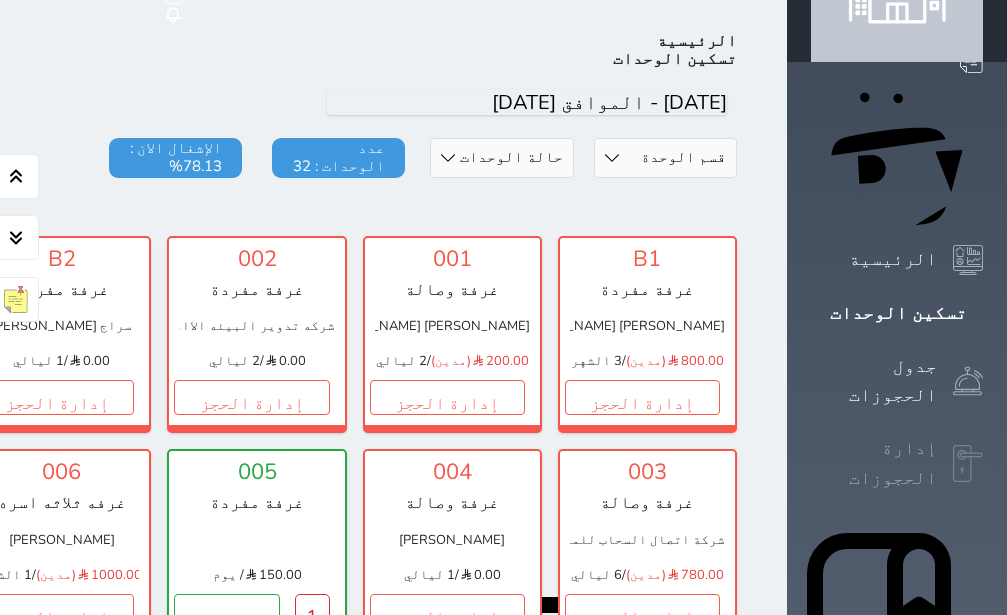 click at bounding box center [968, 464] 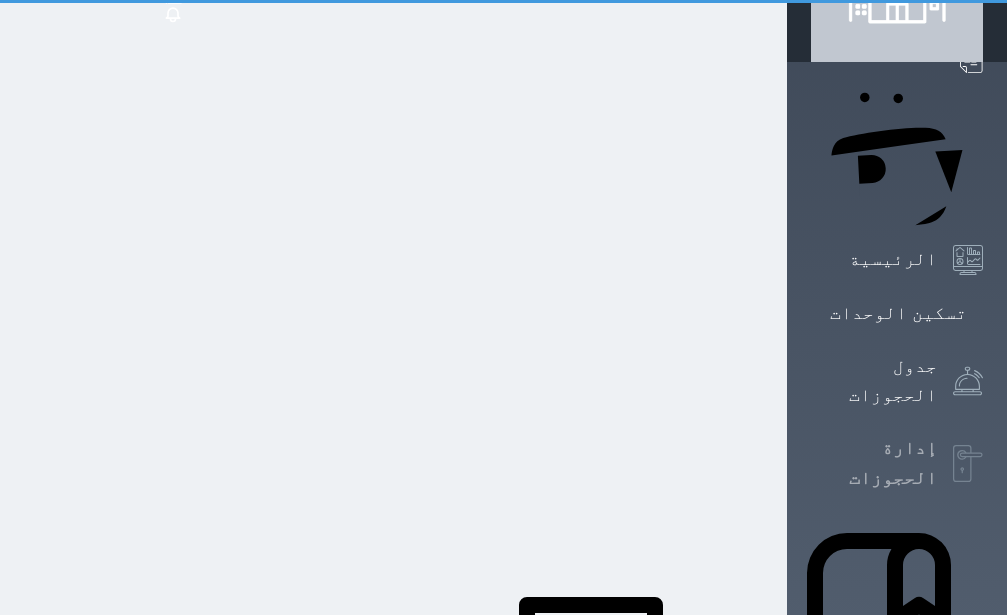 click at bounding box center (968, 464) 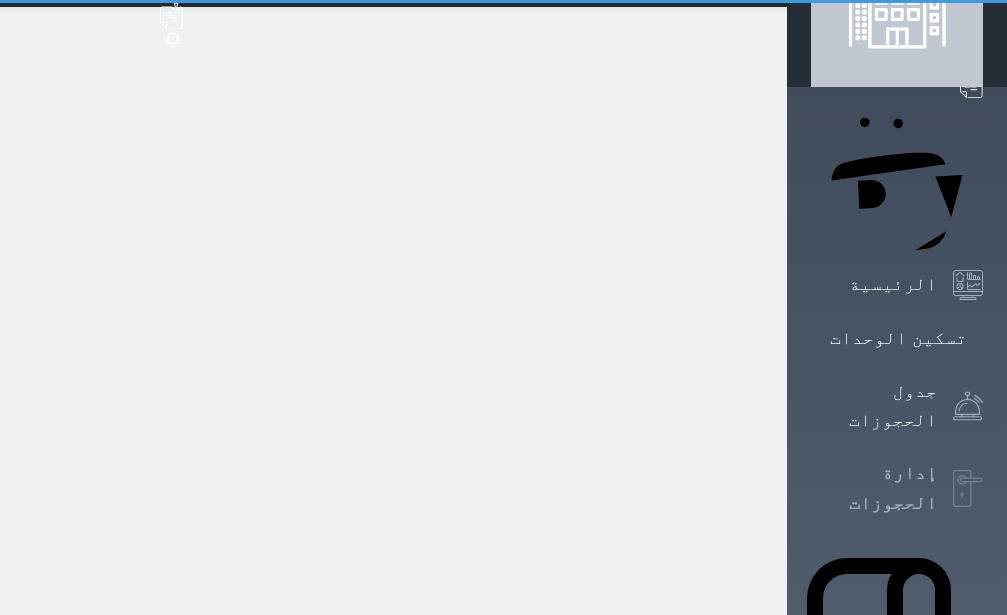 select on "open_all" 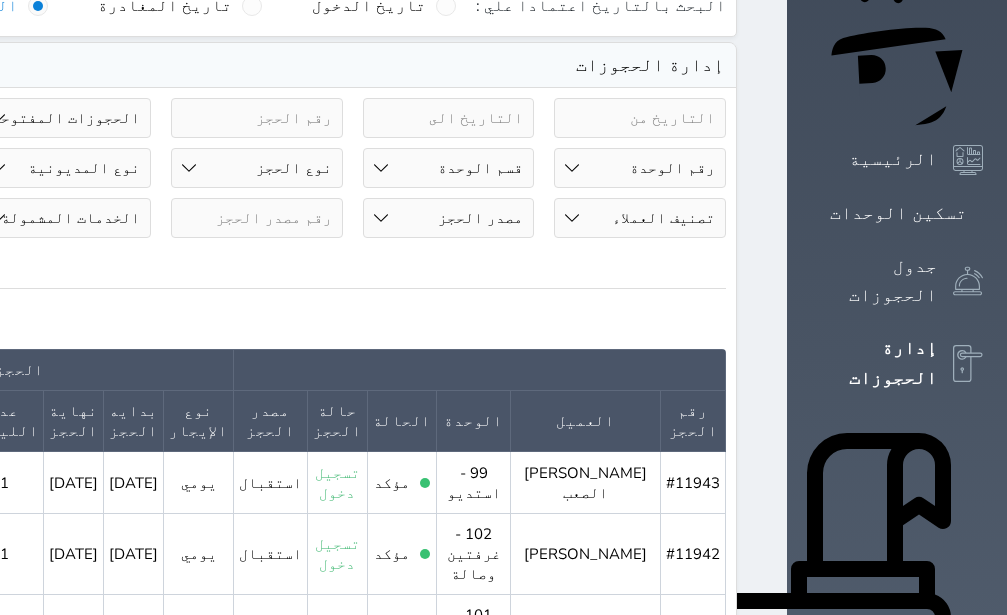 scroll, scrollTop: 211, scrollLeft: 0, axis: vertical 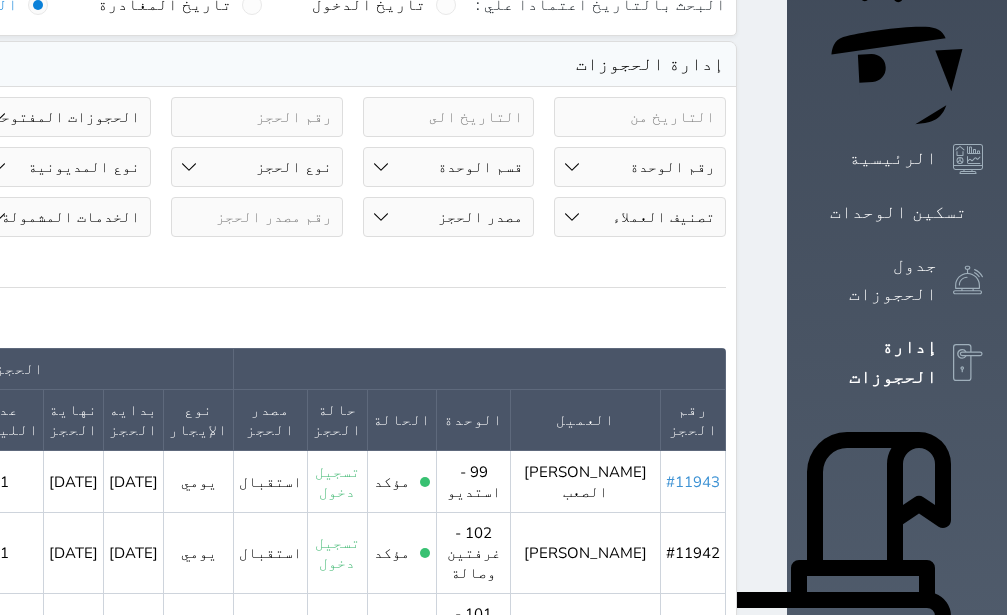 click on "#11943" at bounding box center [693, 482] 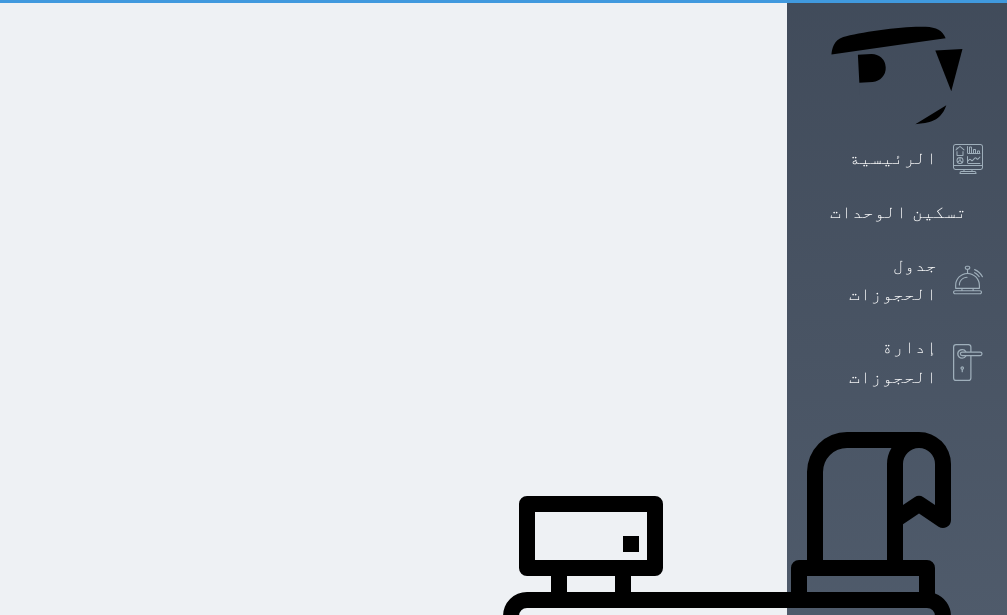scroll, scrollTop: 0, scrollLeft: 0, axis: both 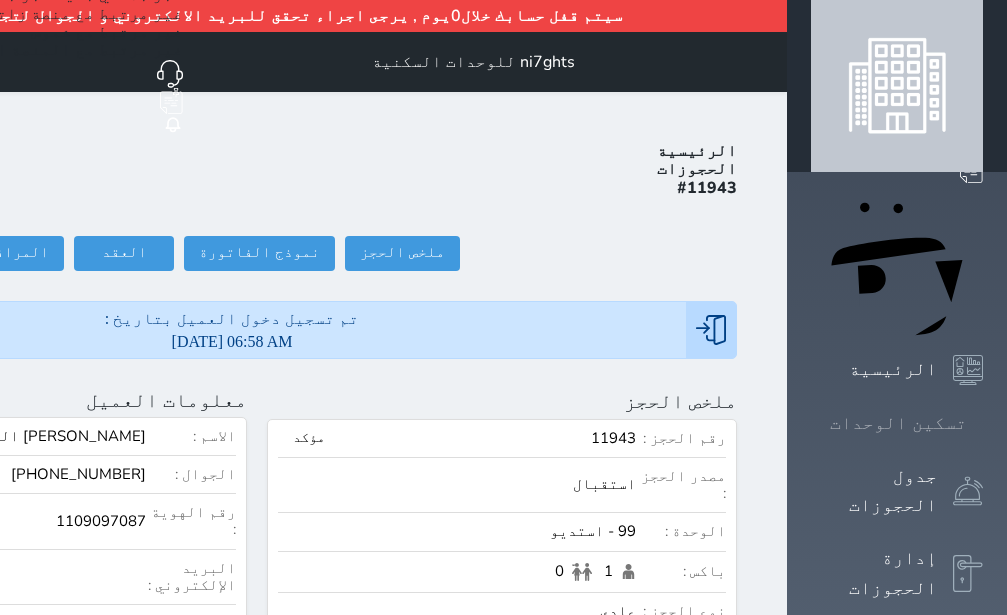click on "تسكين الوحدات" at bounding box center (898, 423) 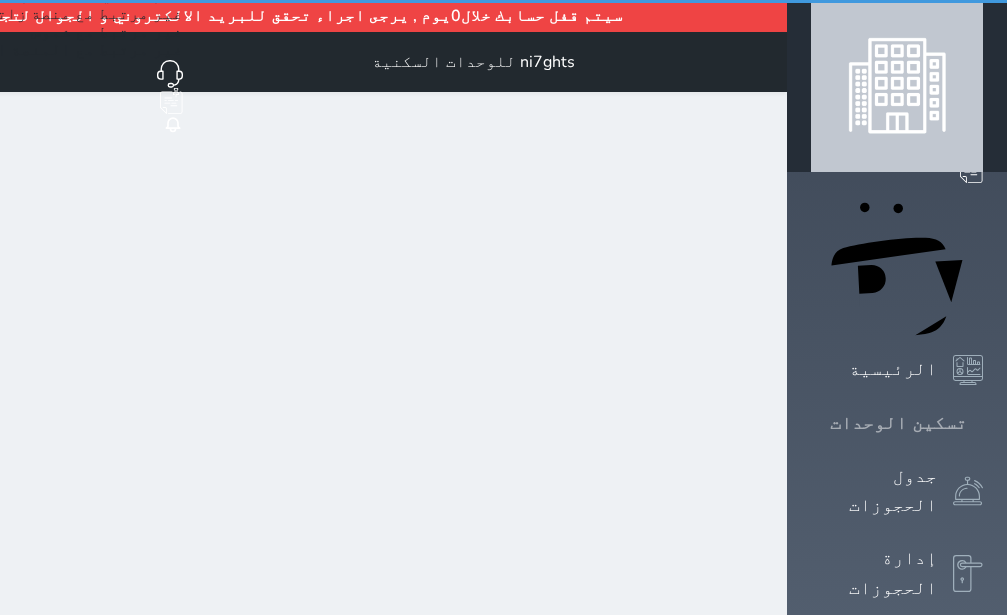 click on "تسكين الوحدات" at bounding box center [898, 423] 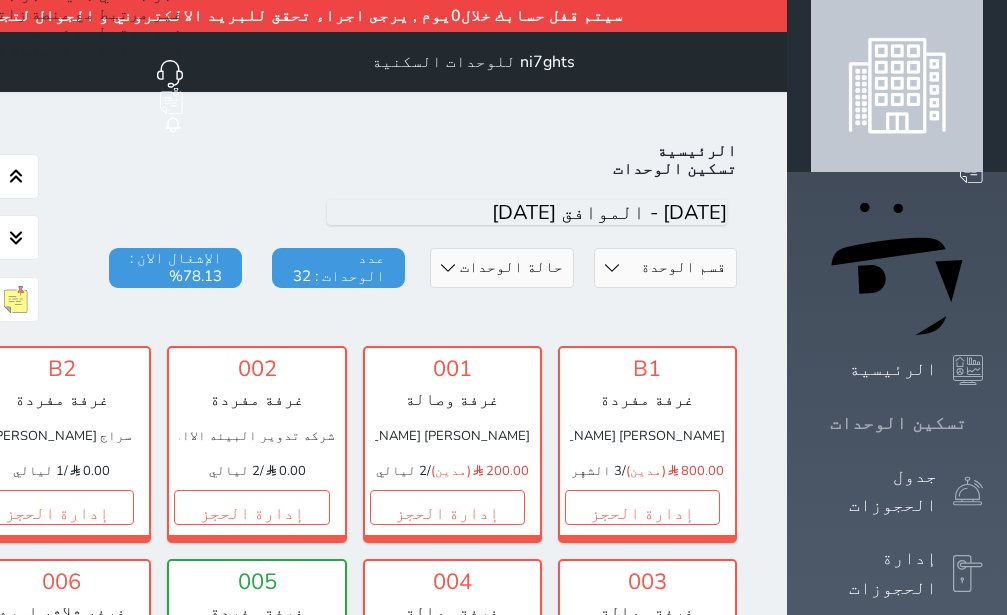 scroll, scrollTop: 110, scrollLeft: 0, axis: vertical 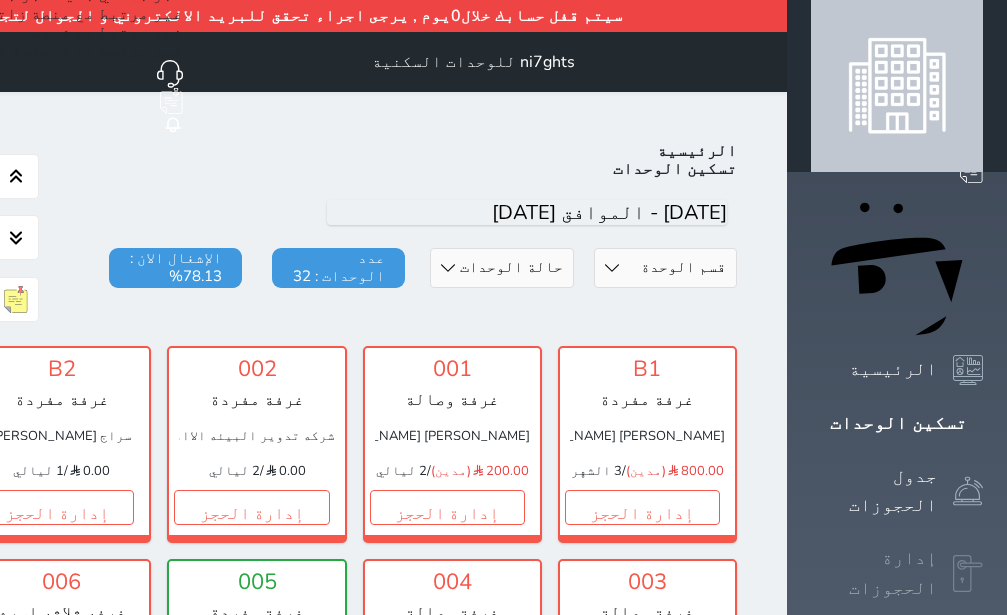 click at bounding box center [968, 574] 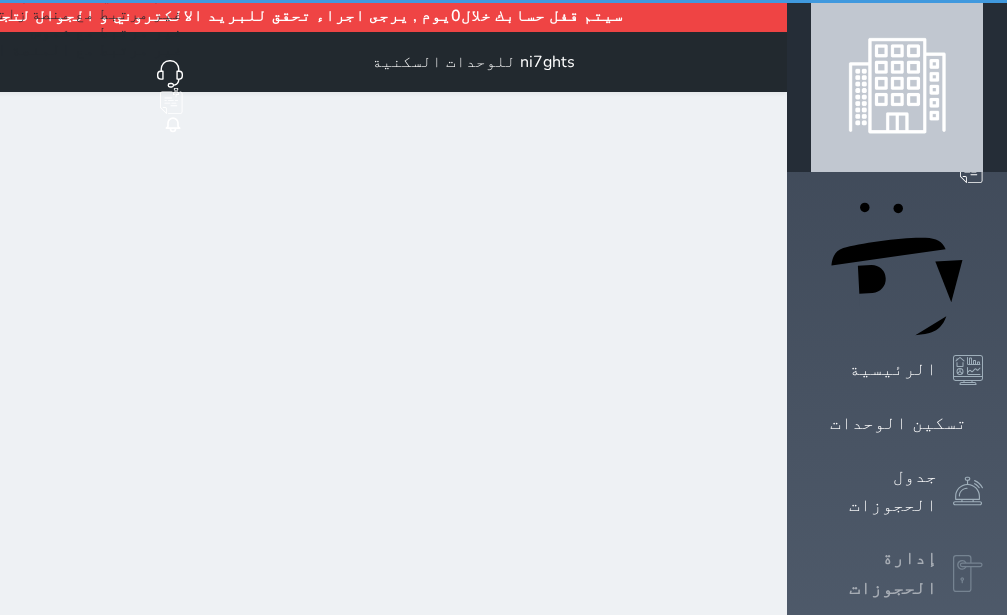 click at bounding box center [968, 574] 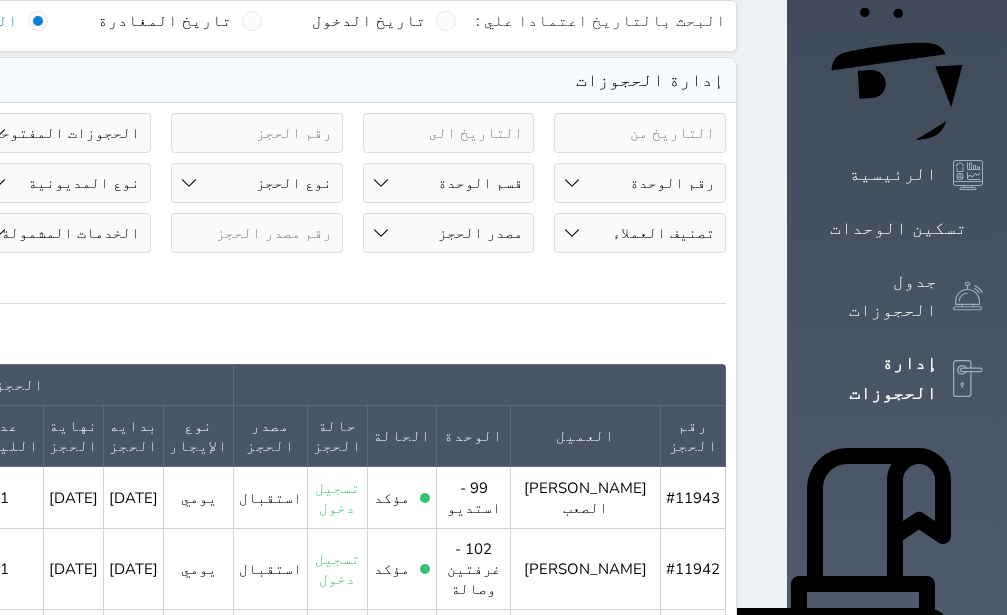 scroll, scrollTop: 0, scrollLeft: 0, axis: both 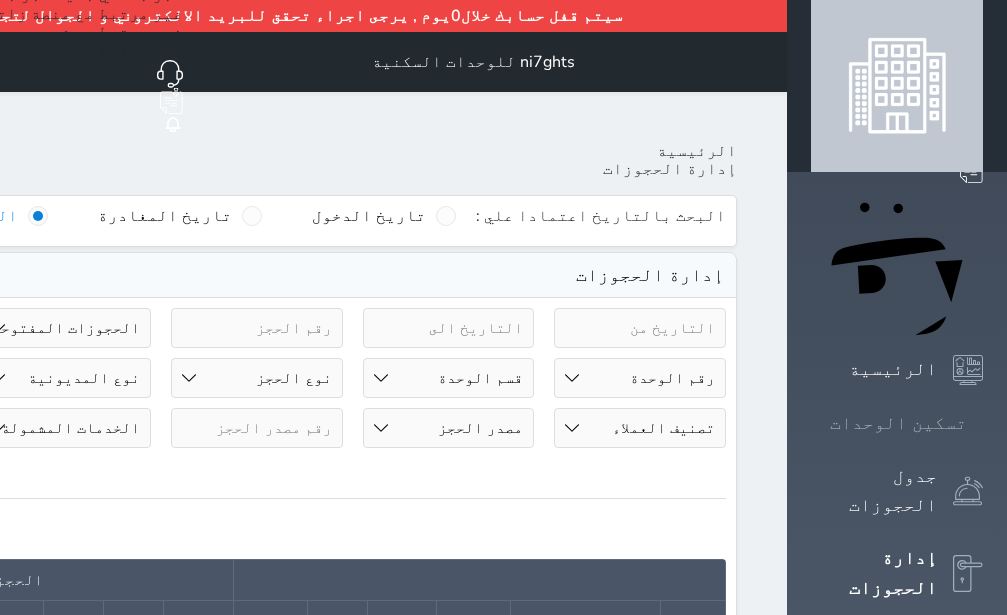 click 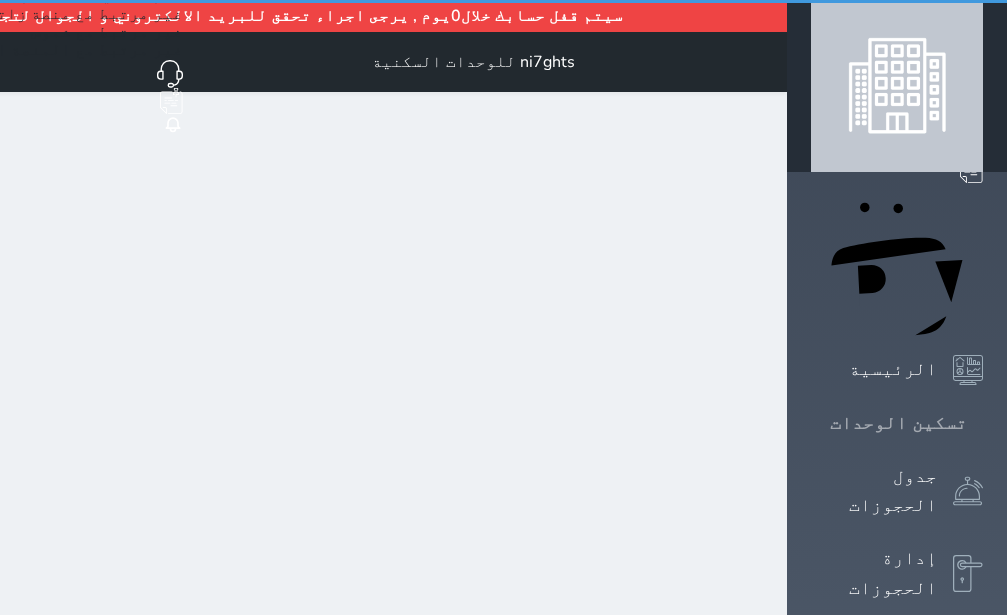 click 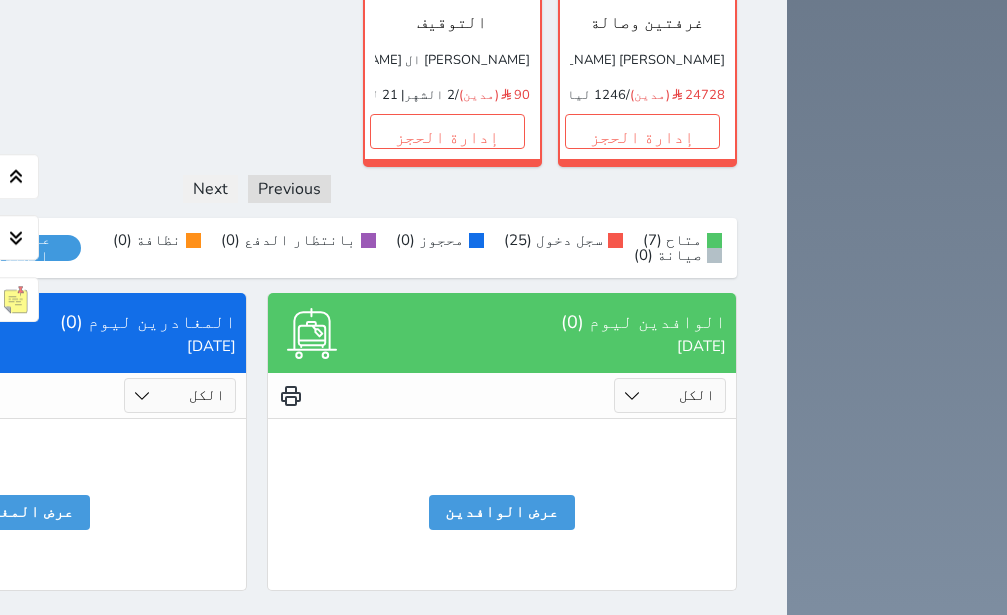 scroll, scrollTop: 1764, scrollLeft: 0, axis: vertical 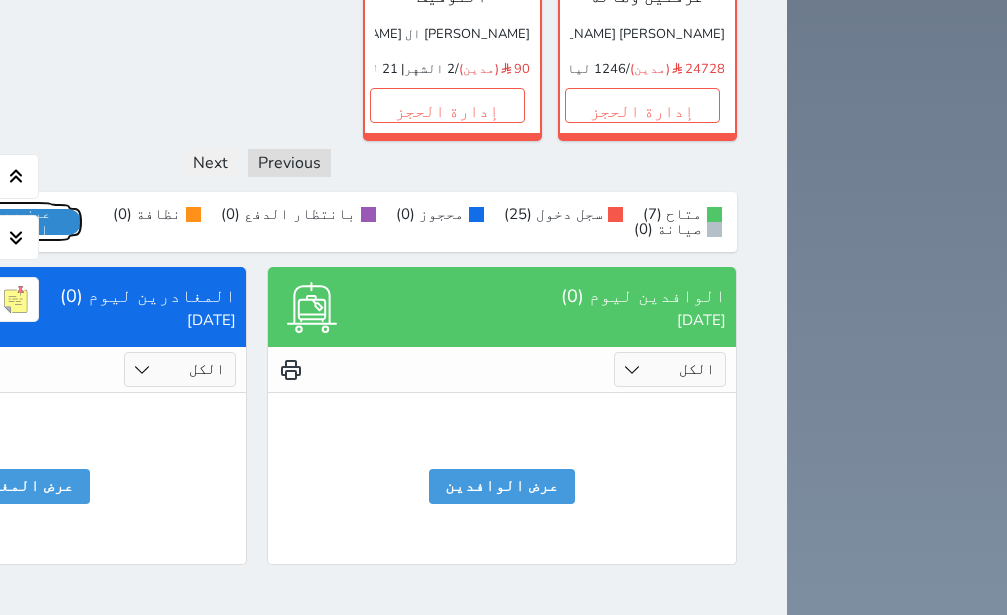 click on "عرض رصيد الصندوق" at bounding box center (17, 222) 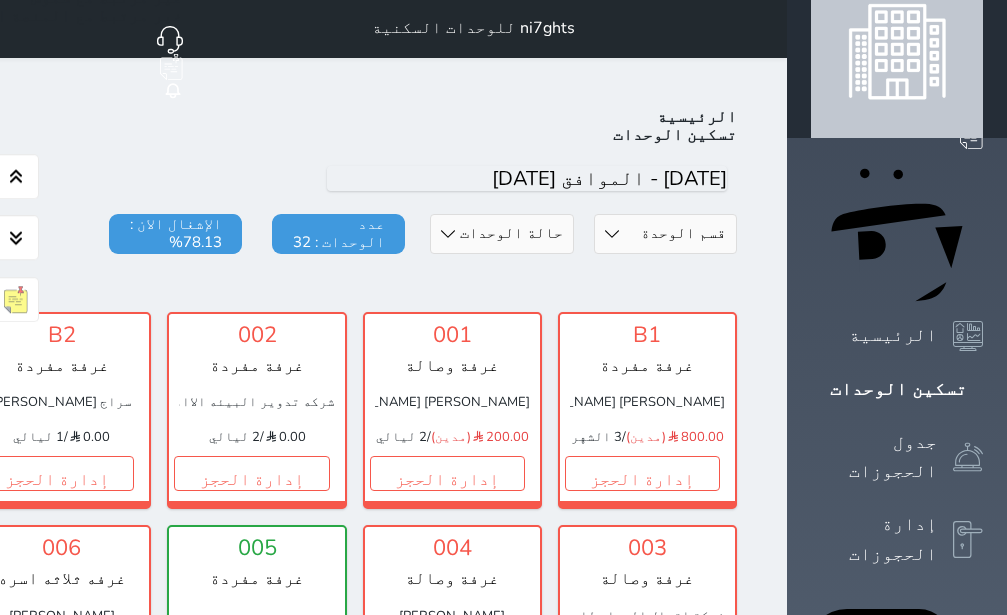 scroll, scrollTop: 0, scrollLeft: 0, axis: both 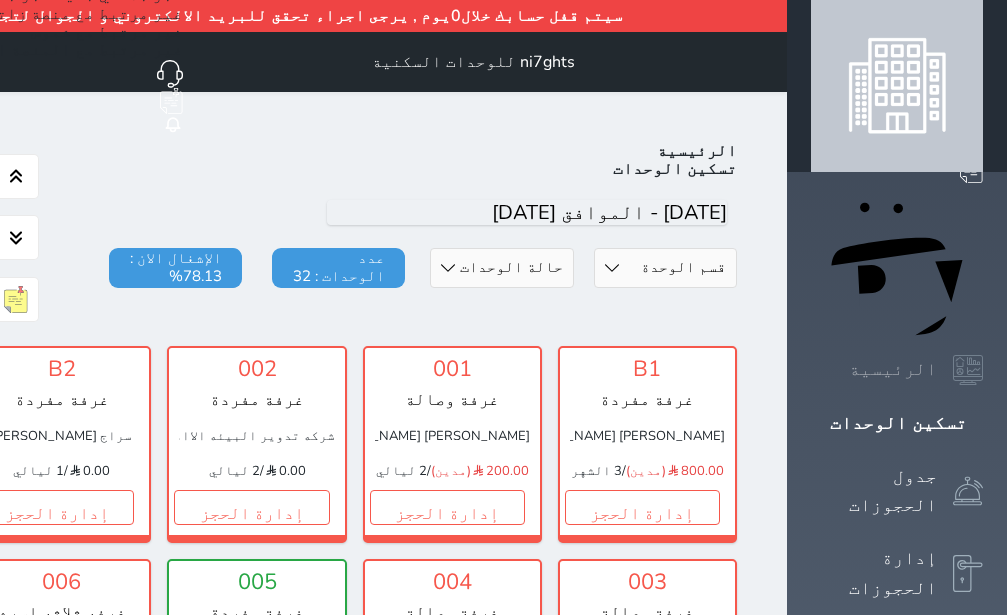 click on "الرئيسية" at bounding box center (893, 369) 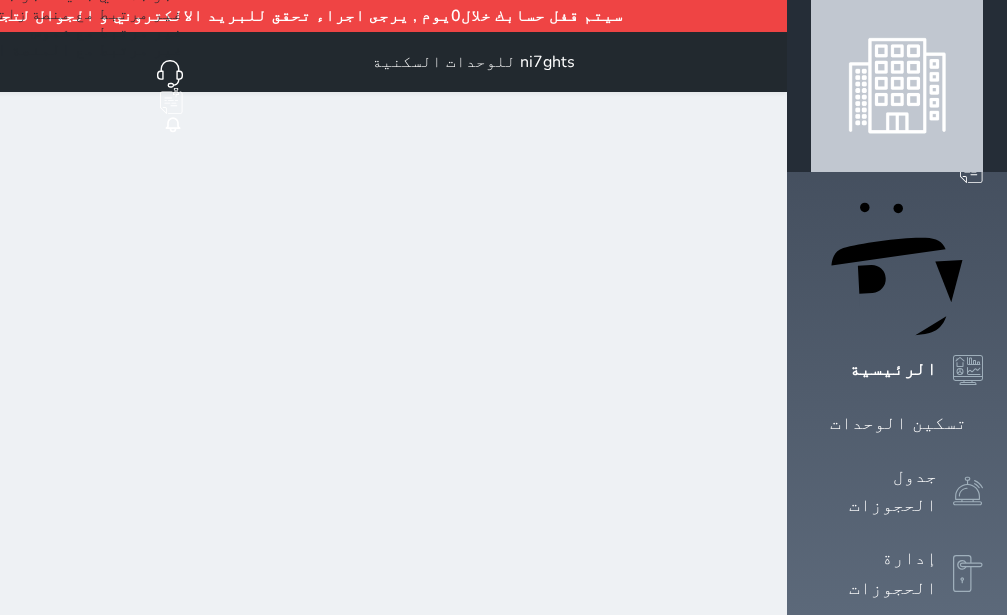 click at bounding box center [897, 86] 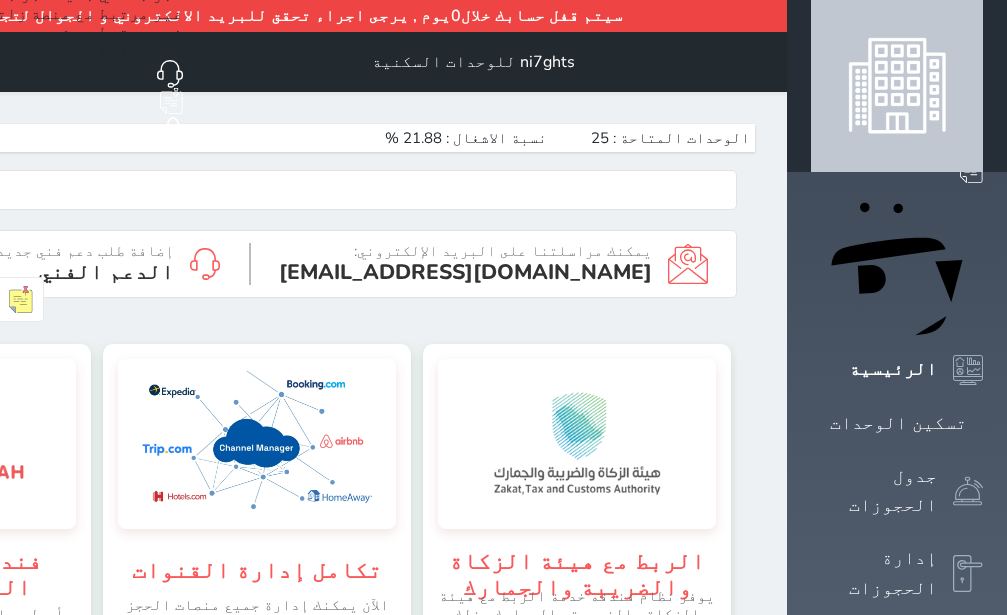 scroll, scrollTop: 0, scrollLeft: 0, axis: both 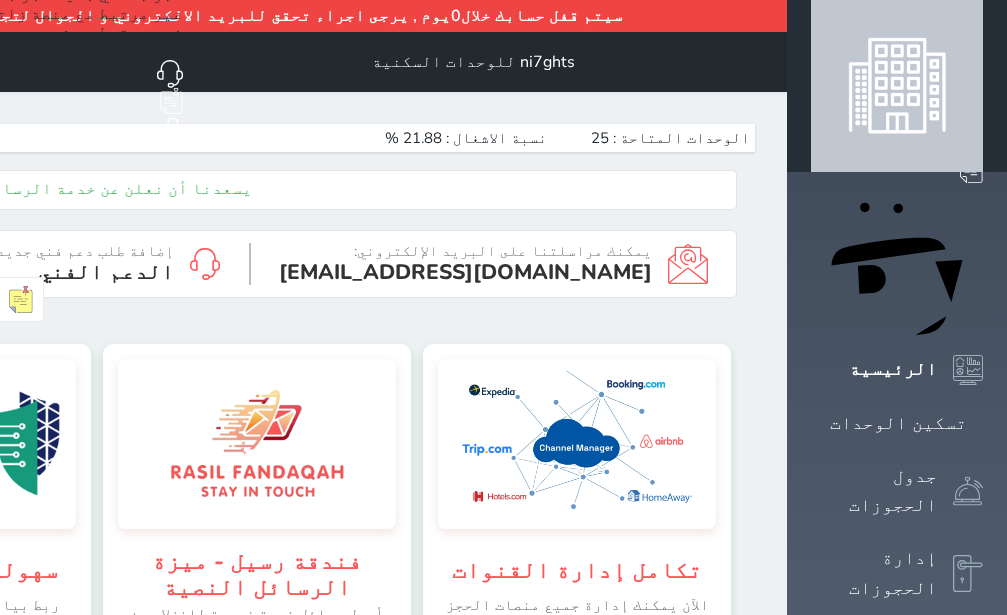 click on "الوحدات المتاحة : 25   نسبة الاشغال : 21.88 %   تم إيقاف خاصية الدخول المتعدد للحساب الواحد بهدف تعزيز أمان النظام ومنع الوصول غير المصرح به نعمل على تحسين أمان نظام فندقة، إذا واجهت أي مشكلة، أنشئ تذكرة دعم فني أو اتصل بنا على الرقم 0555947522 يسعدنا أن نعلن عن خدمة الرسائل النصية من فندقة بأمكانك تلقي تقارير شاملة عن الفندق بشكل يومي وأيضا أرسال تقارير منوعة للنزلاء وارسال روابط تقييم الخدمة ومراجعتها من خلال فندقة. للأشتراك  اضغط هنا  وللمزيد من المعلومات  تواصل معنا          يمكنك مراسلتنا على البريد الإلكتروني:   service@fandaqah.com     إضافة طلب دعم فني جديد   الدعم الفني" at bounding box center [257, 1067] 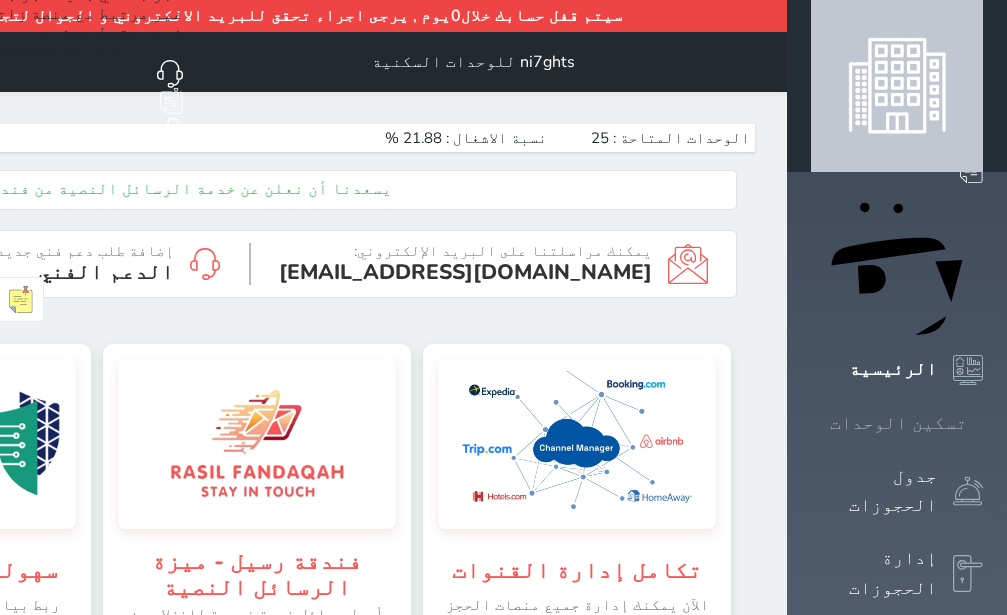 click 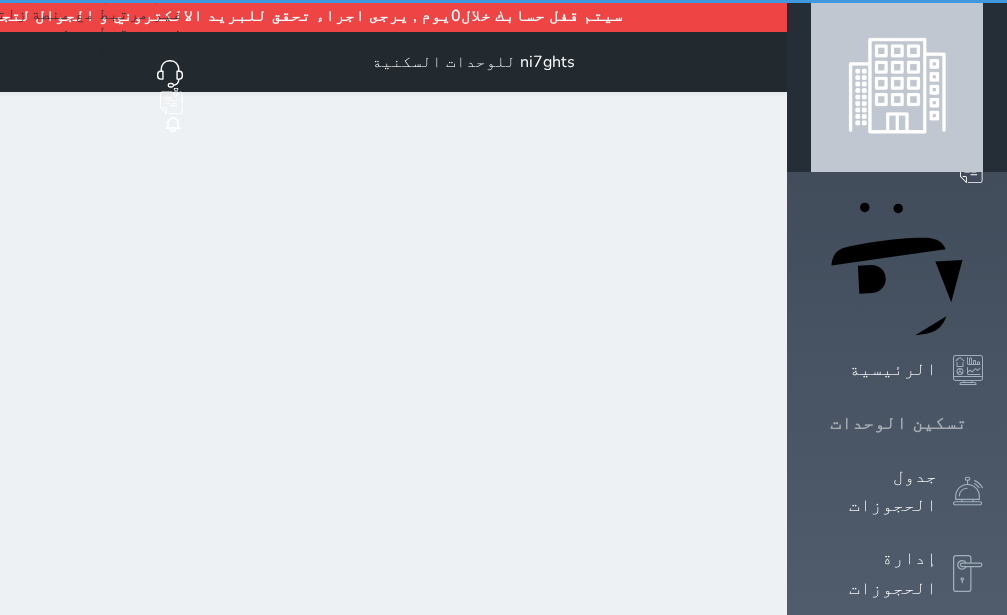 click 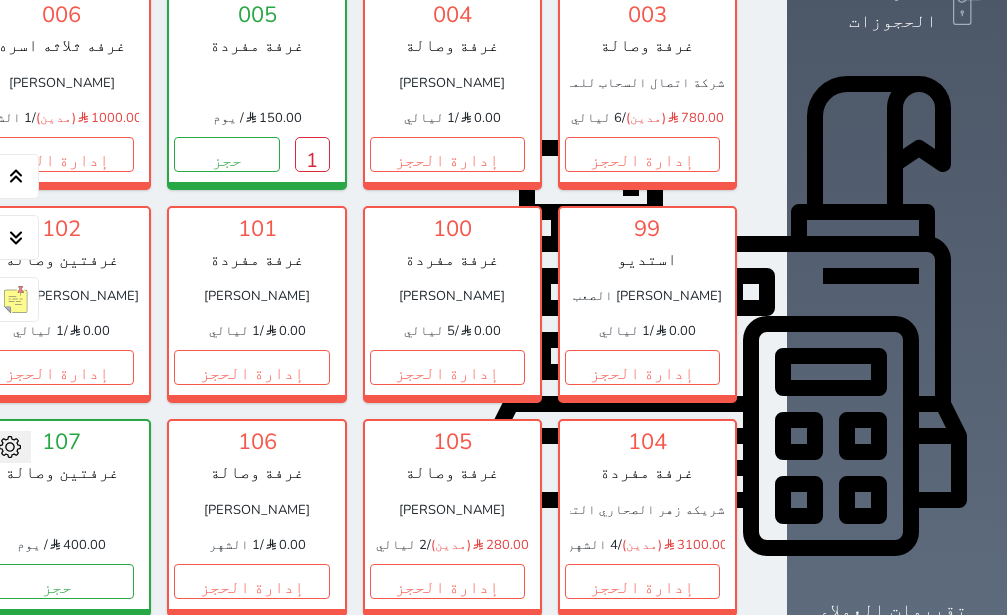 scroll, scrollTop: 614, scrollLeft: 0, axis: vertical 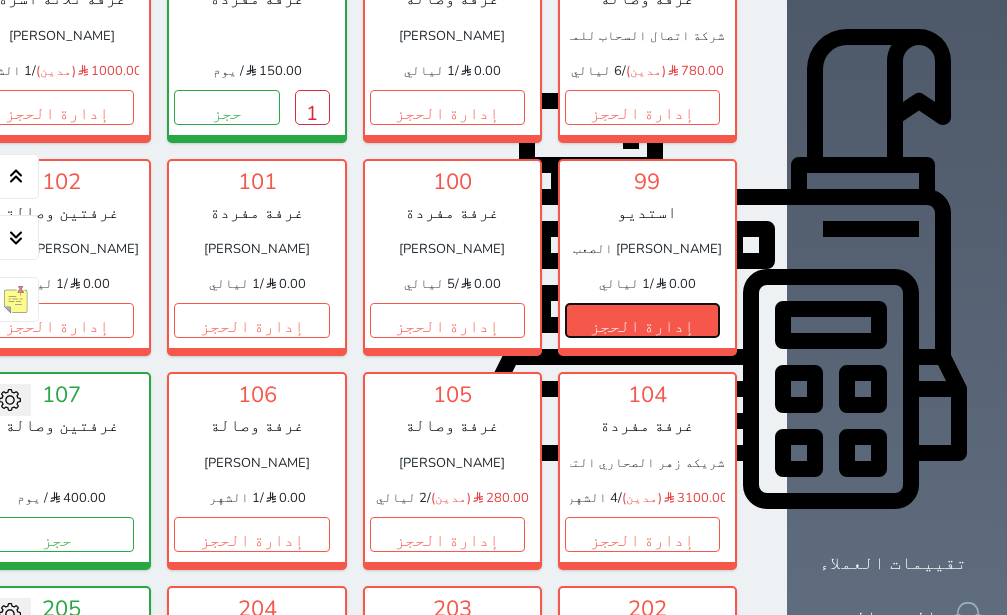 click on "إدارة الحجز" at bounding box center [642, 320] 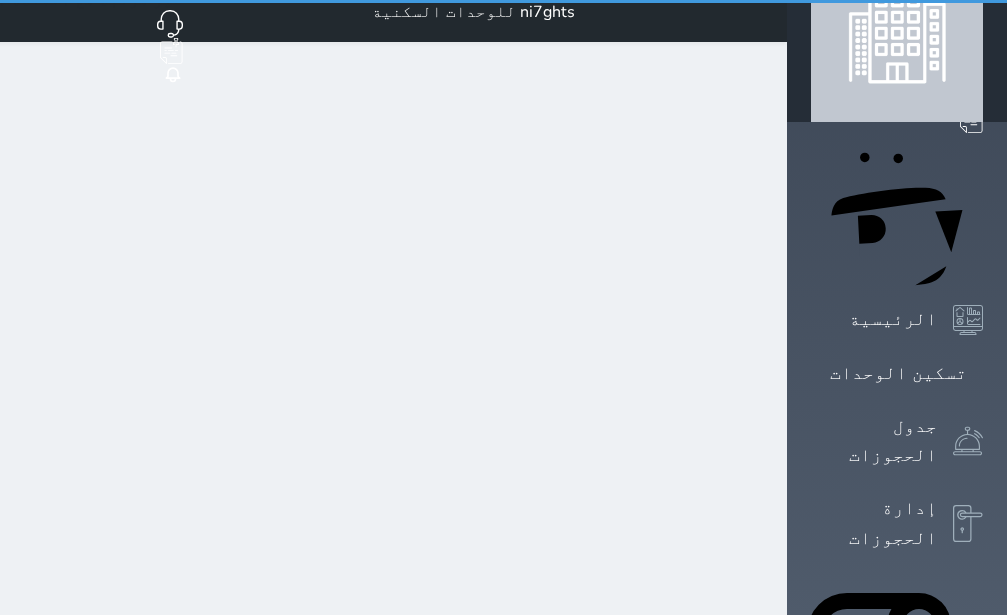 scroll, scrollTop: 0, scrollLeft: 0, axis: both 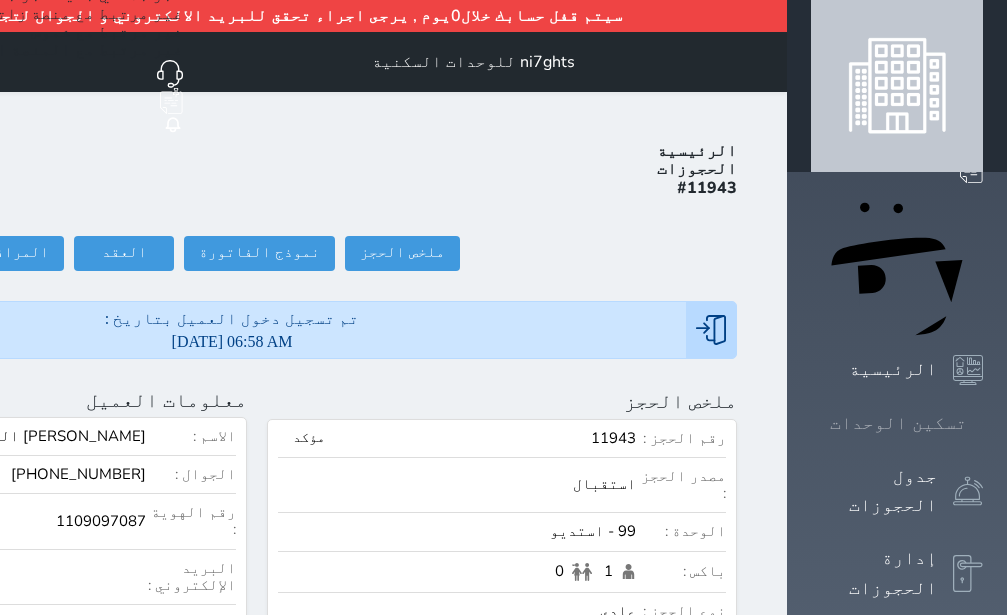 click on "تسكين الوحدات" at bounding box center [898, 423] 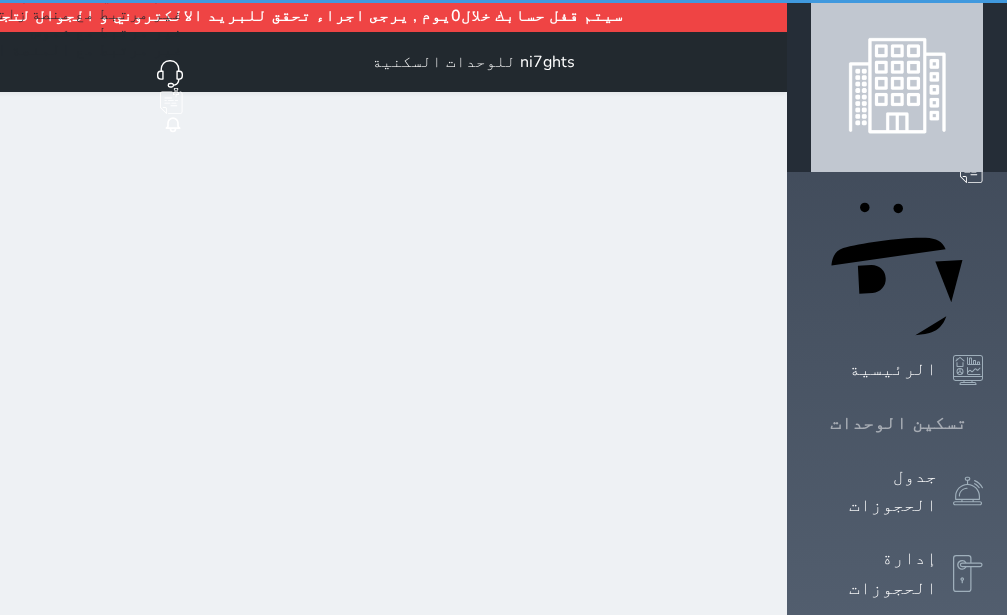 click on "تسكين الوحدات" at bounding box center [898, 423] 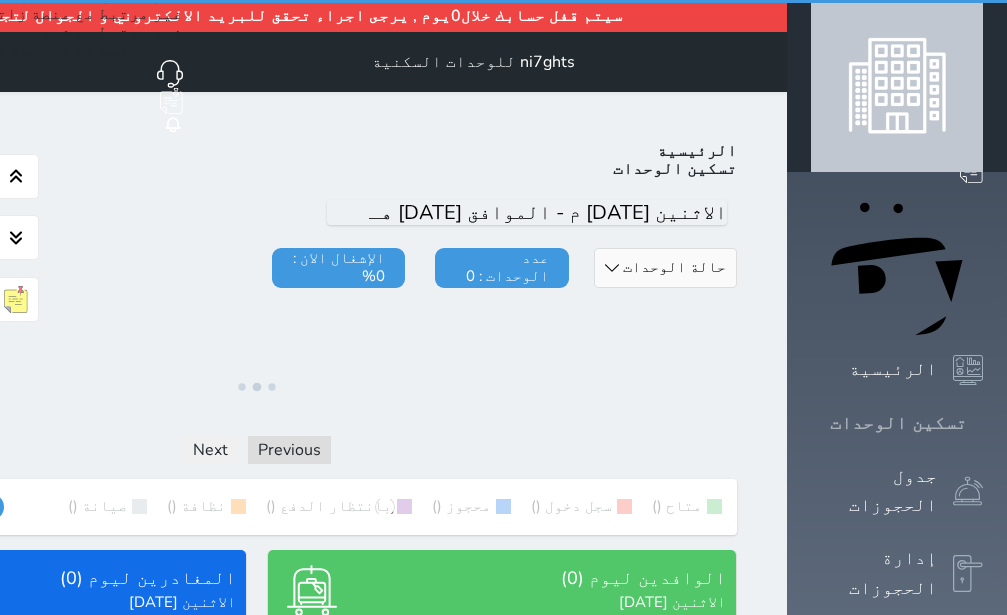 click on "تسكين الوحدات" at bounding box center (898, 423) 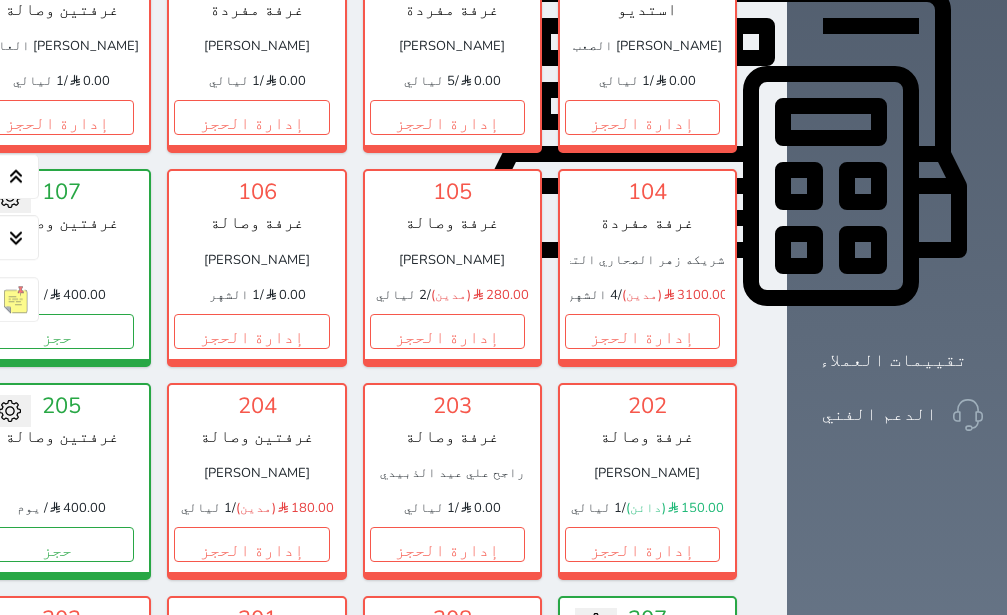scroll, scrollTop: 866, scrollLeft: 0, axis: vertical 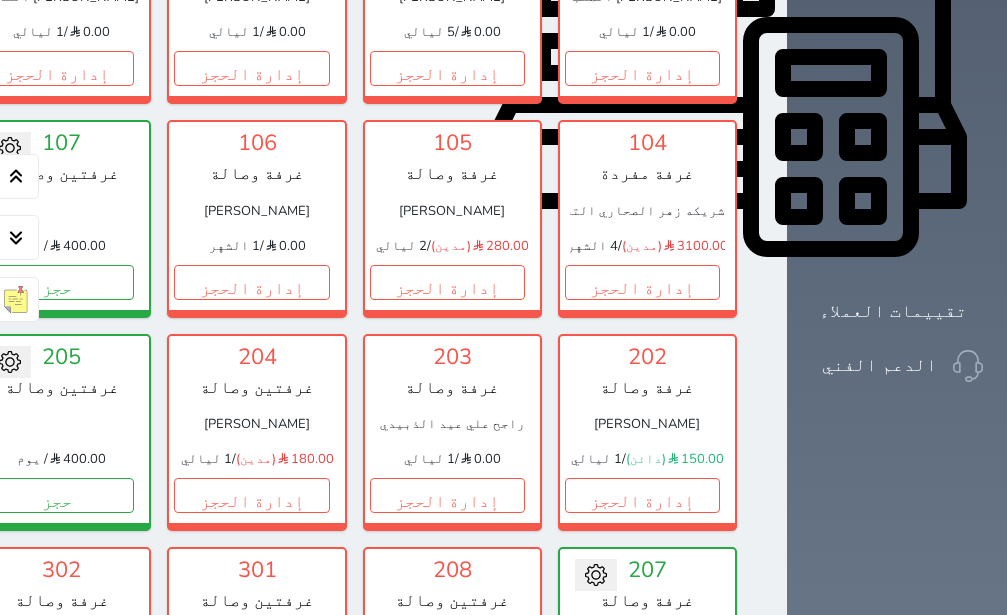 click on "104   غرفة مفردة
شريكه زهر الصحاري التجاريه 311319991100003
3100.00
(مدين)
/
4 الشهر
إدارة الحجز               تغيير الحالة الى صيانة                   التاريخ المتوقع للانتهاء       حفظ" at bounding box center [647, 218] 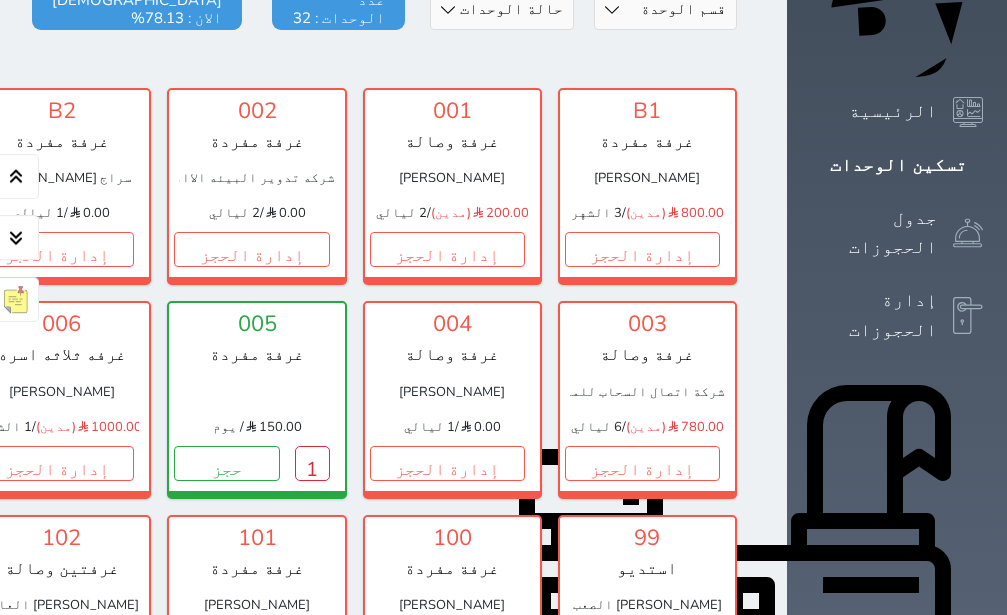 scroll, scrollTop: 378, scrollLeft: 0, axis: vertical 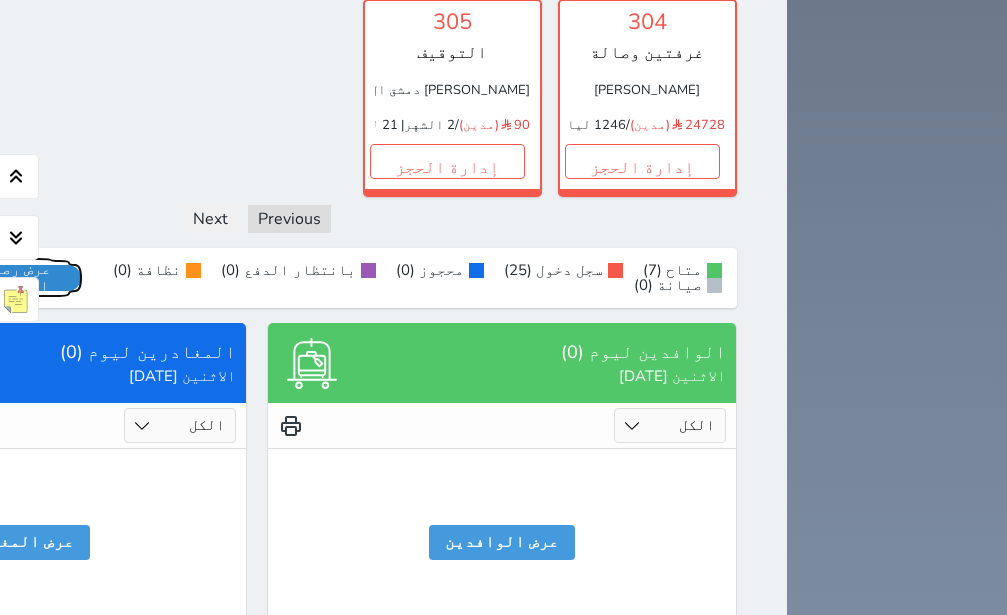 click on "عرض رصيد الصندوق" at bounding box center (17, 278) 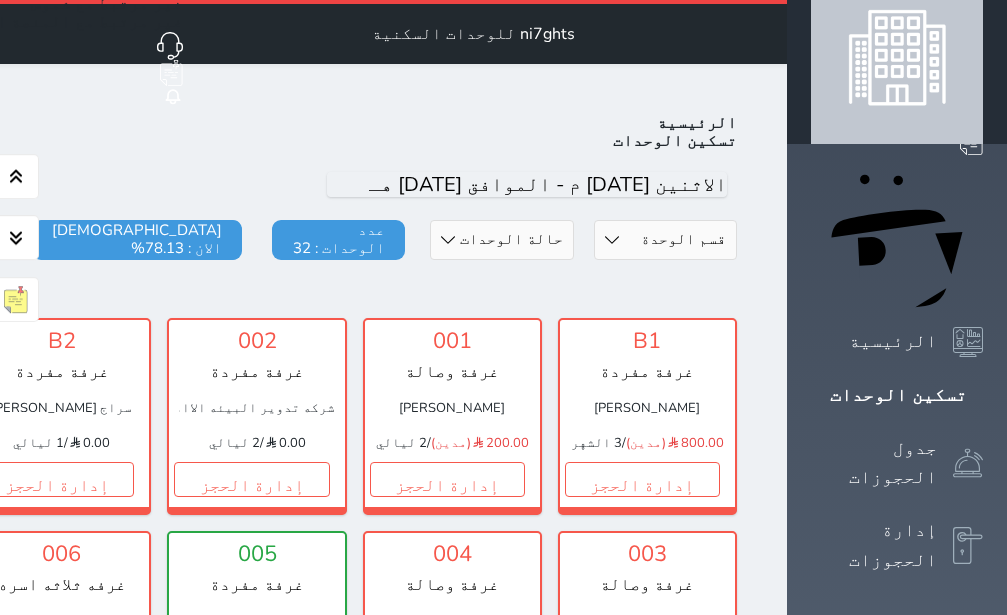 scroll, scrollTop: 0, scrollLeft: 0, axis: both 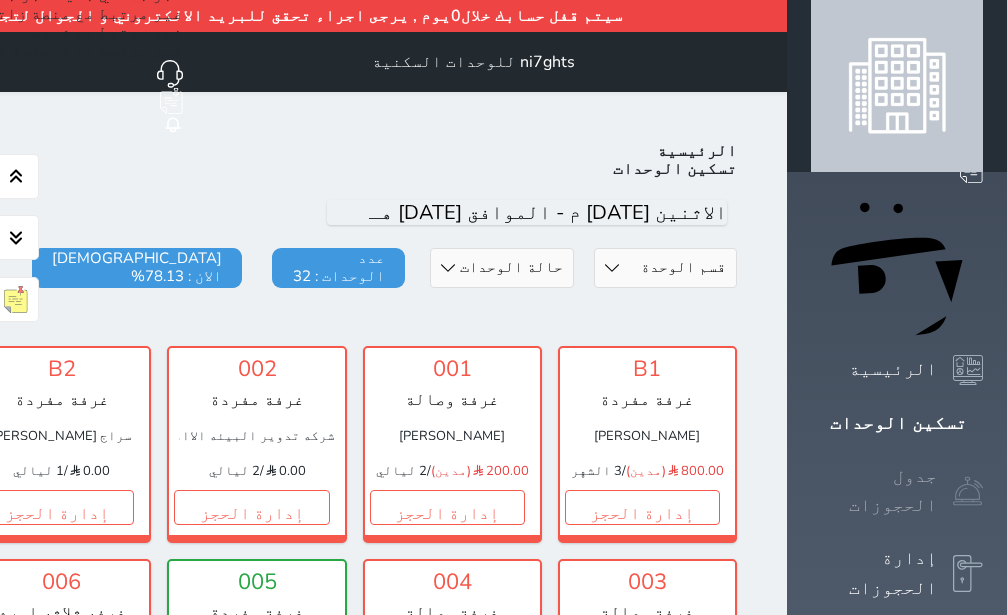 click on "جدول الحجوزات" at bounding box center [874, 491] 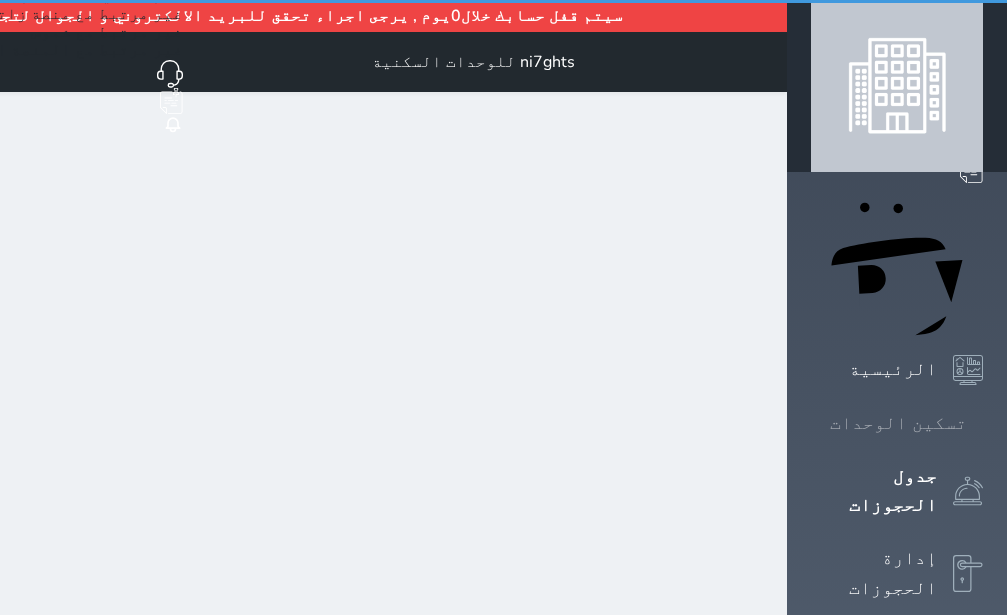 click on "تسكين الوحدات" at bounding box center (898, 423) 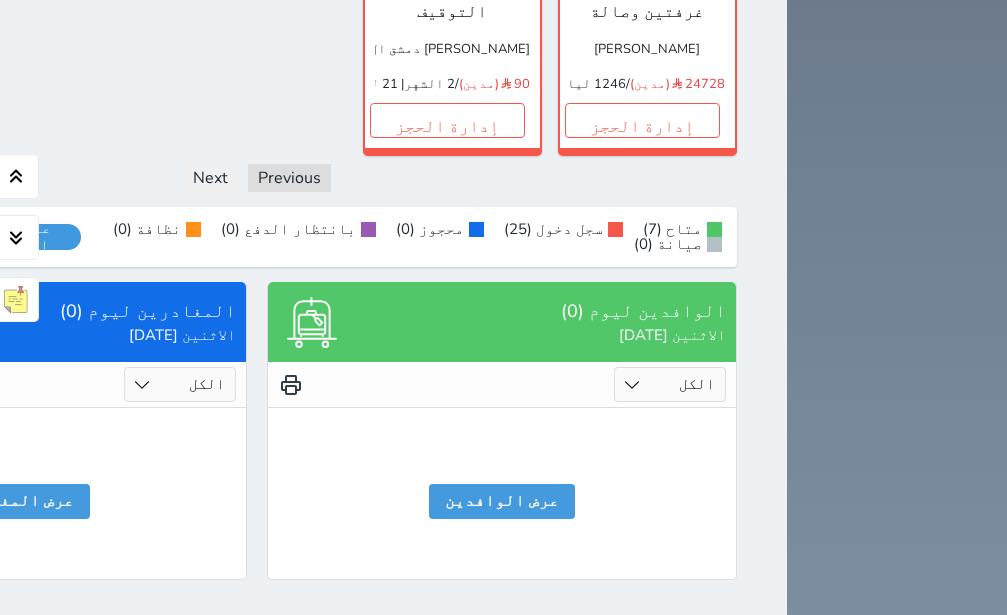 scroll, scrollTop: 1748, scrollLeft: 0, axis: vertical 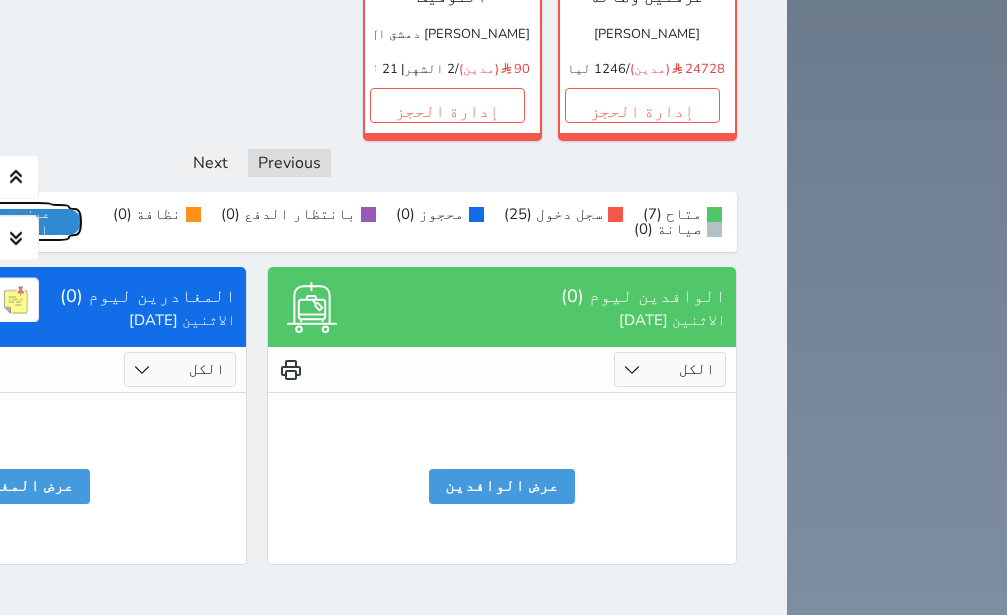 click on "عرض رصيد الصندوق   يرجي الانتظار" at bounding box center [17, 222] 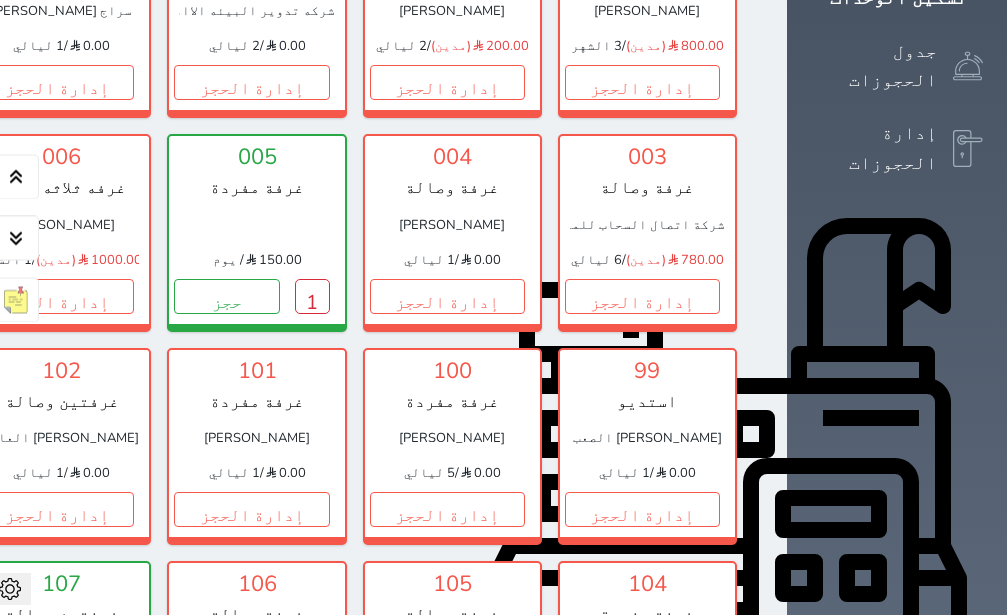 scroll, scrollTop: 551, scrollLeft: 0, axis: vertical 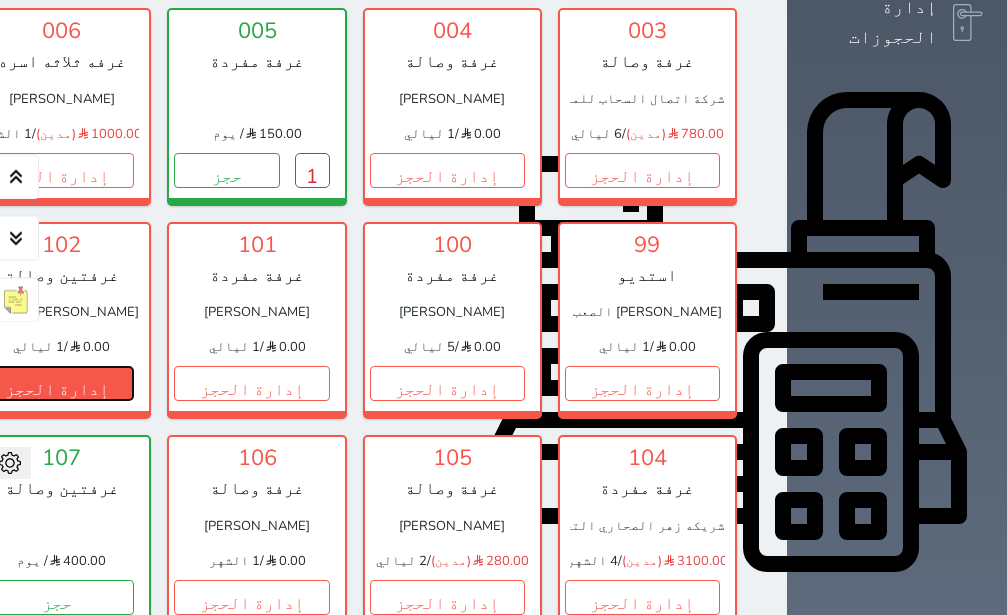 click on "إدارة الحجز" at bounding box center [56, 383] 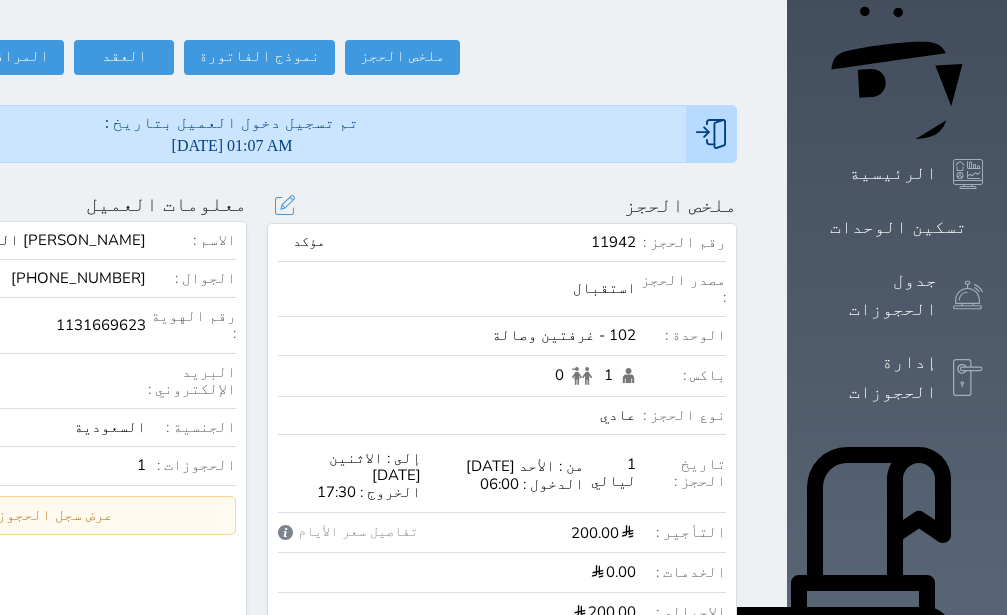 scroll, scrollTop: 252, scrollLeft: 0, axis: vertical 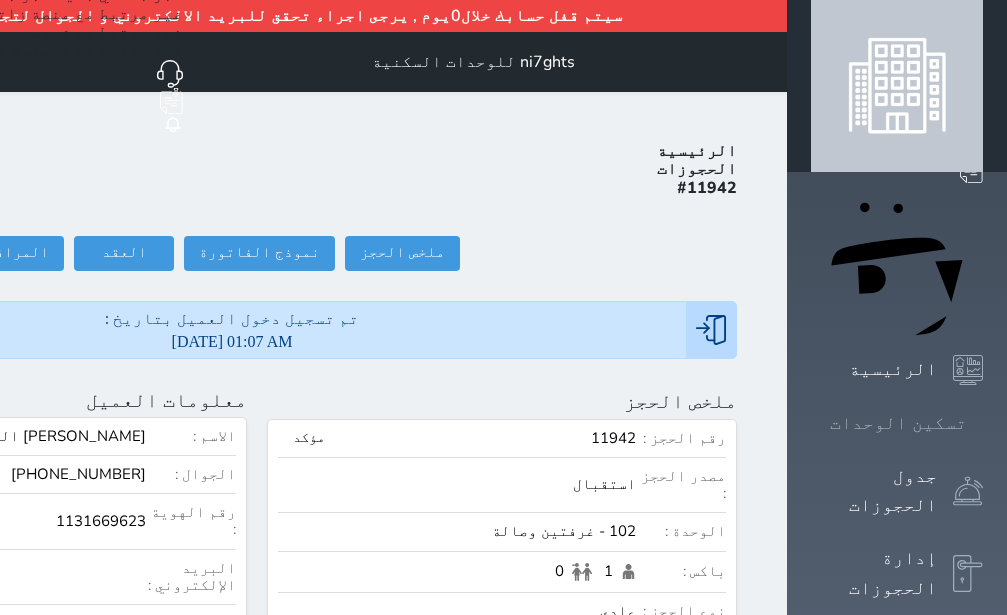 click on "تسكين الوحدات" at bounding box center [898, 423] 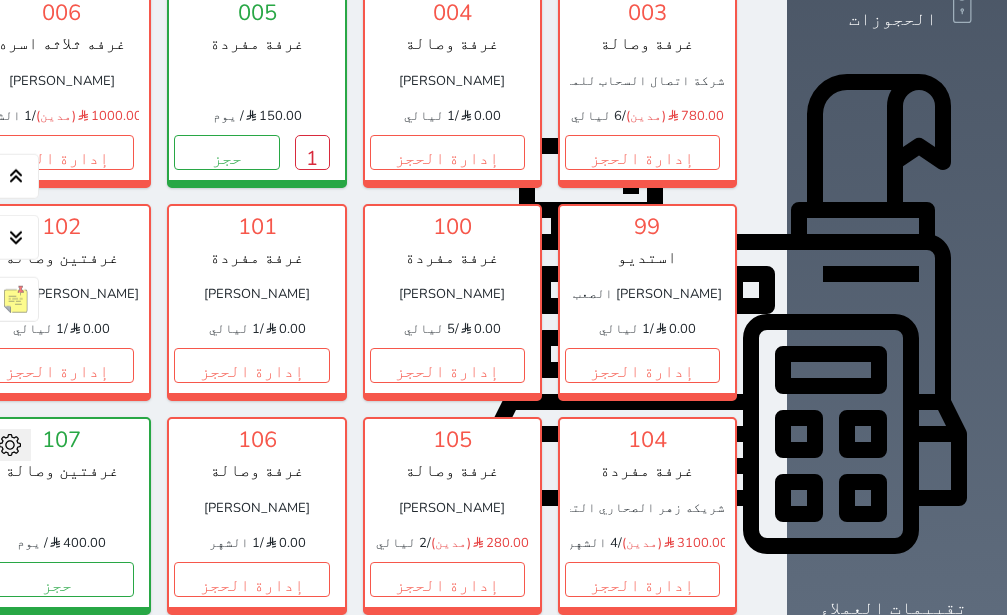 scroll, scrollTop: 614, scrollLeft: 0, axis: vertical 